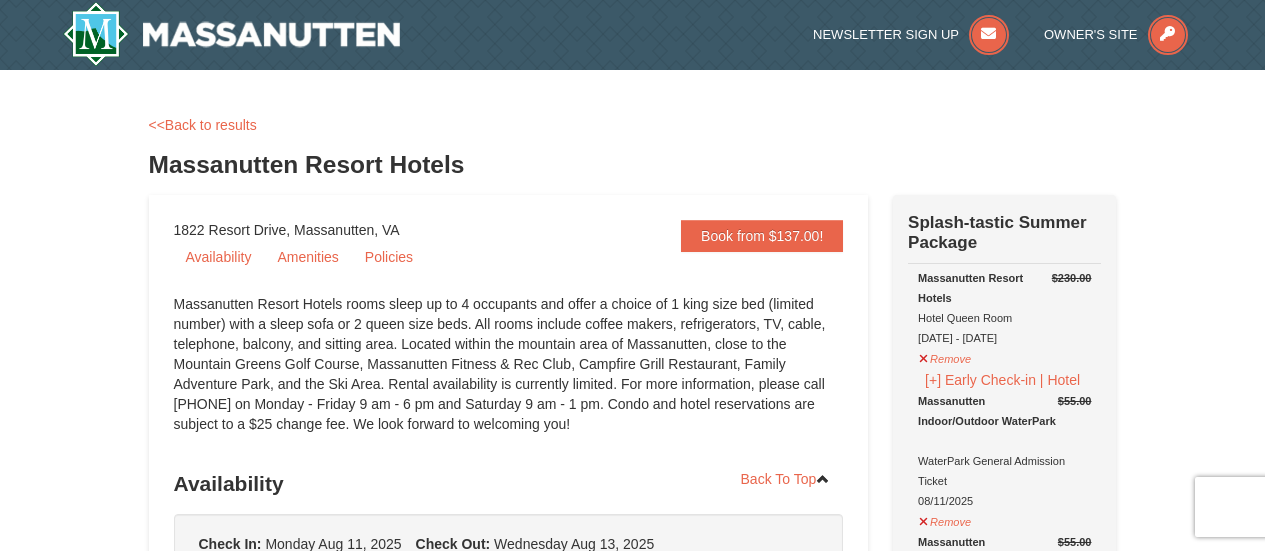 scroll, scrollTop: 1084, scrollLeft: 0, axis: vertical 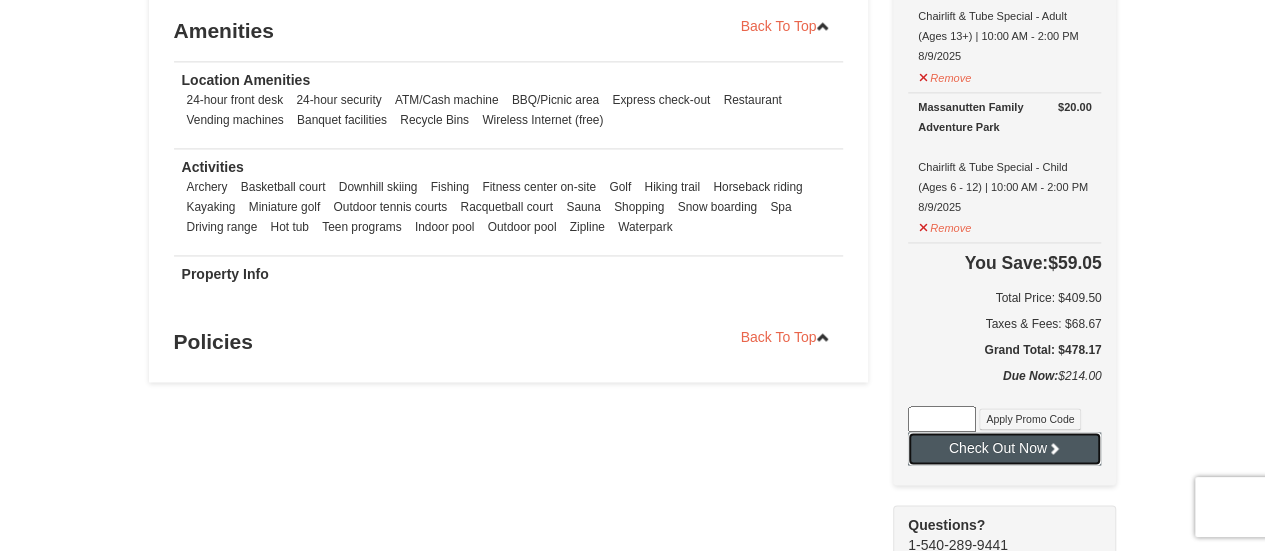 click on "Check Out Now" at bounding box center [1004, 448] 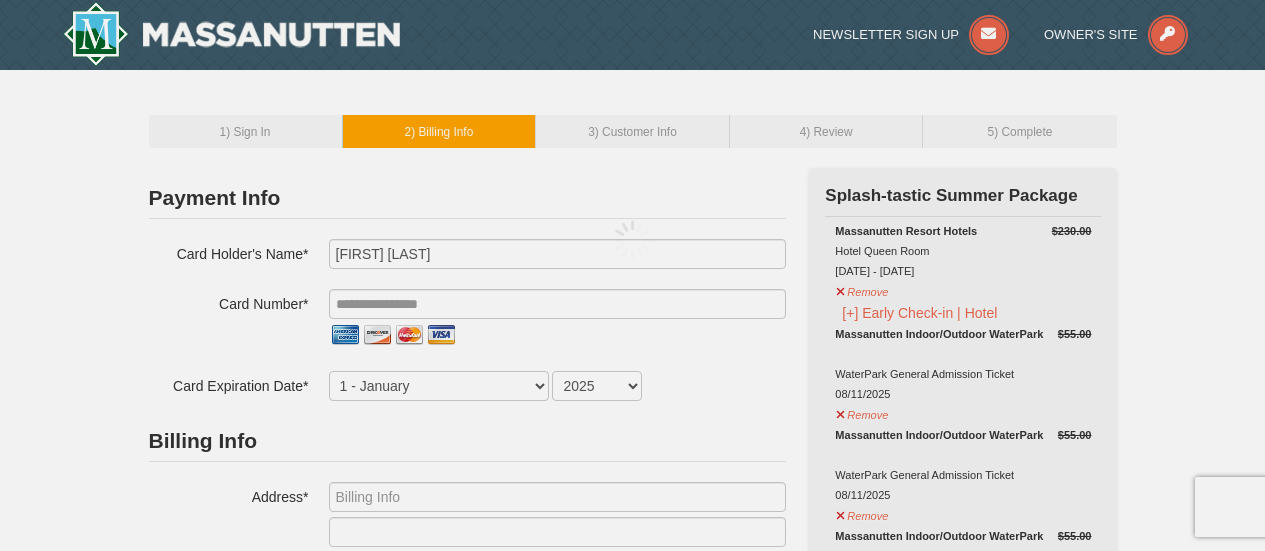 select on "GB" 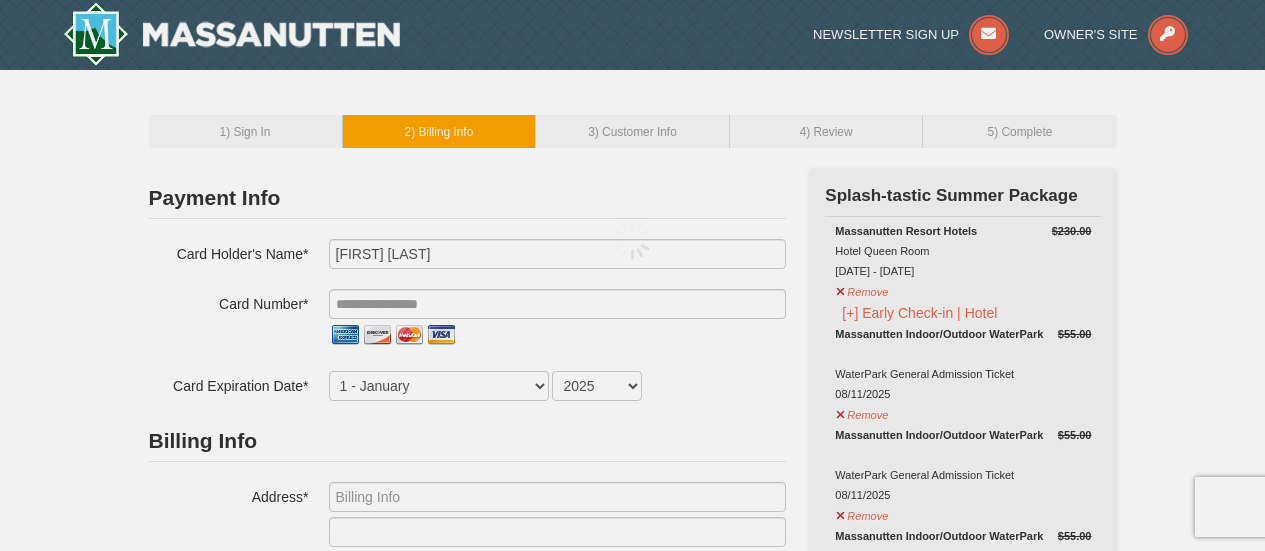 select on "44" 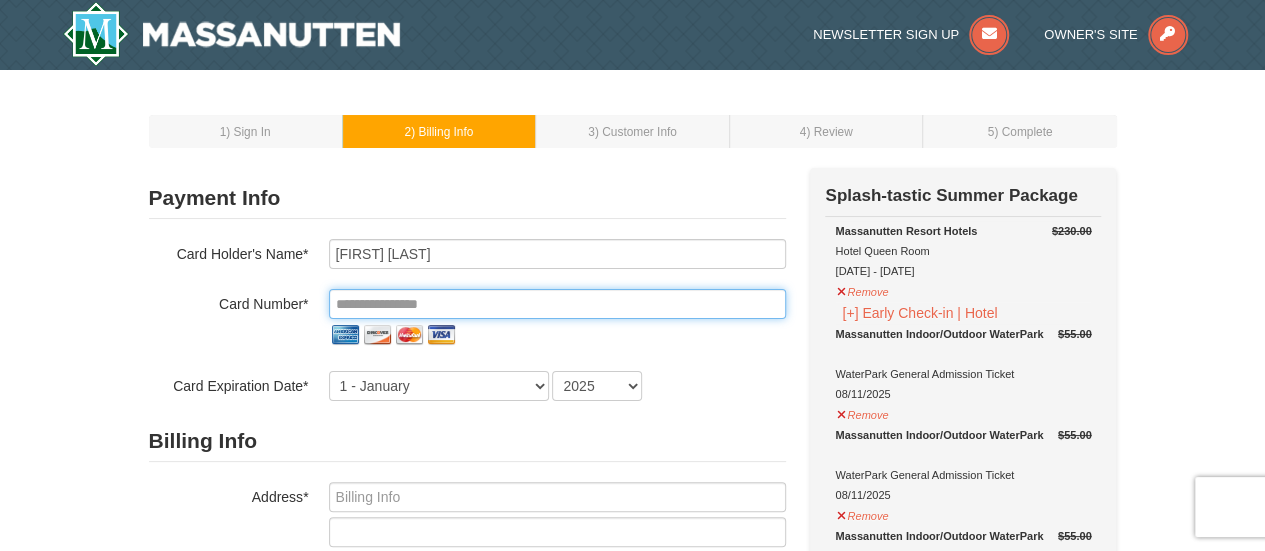 click at bounding box center (557, 304) 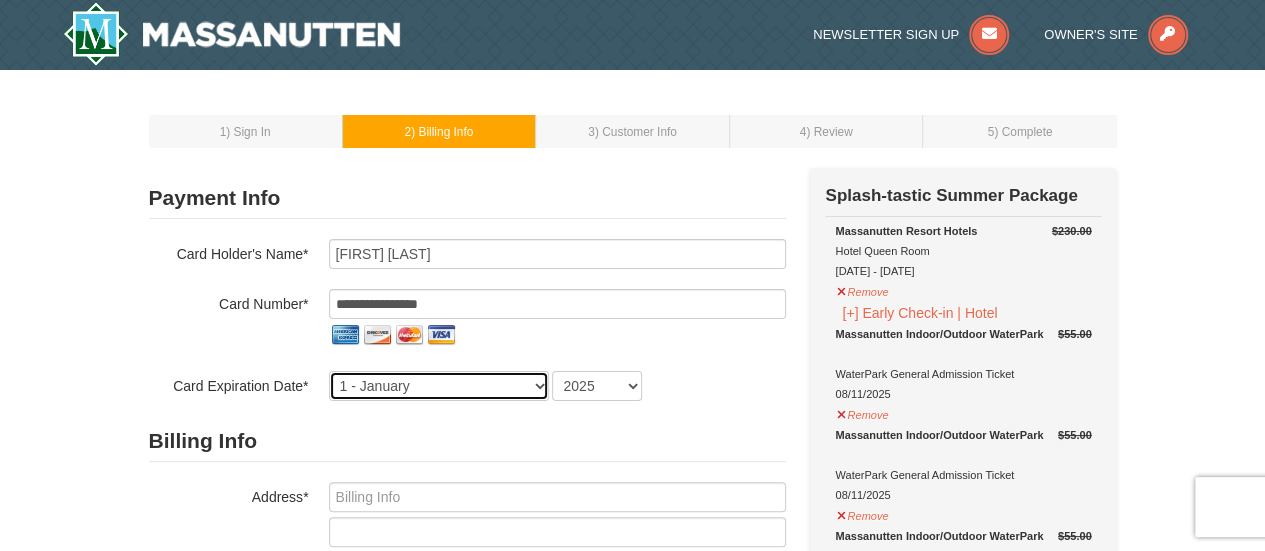 select on "6" 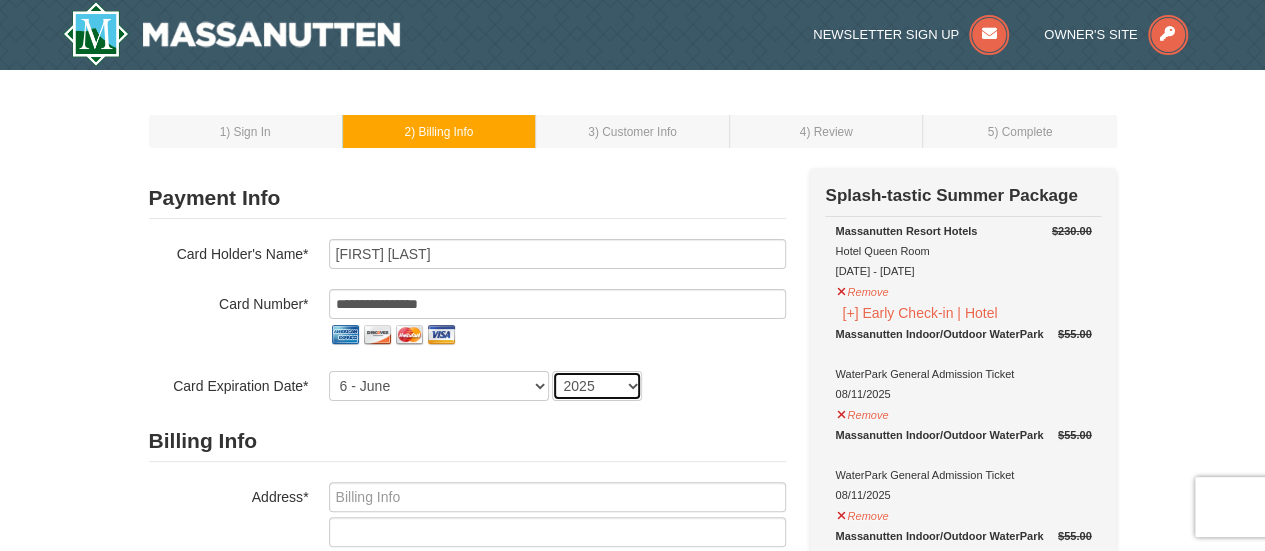 select on "2028" 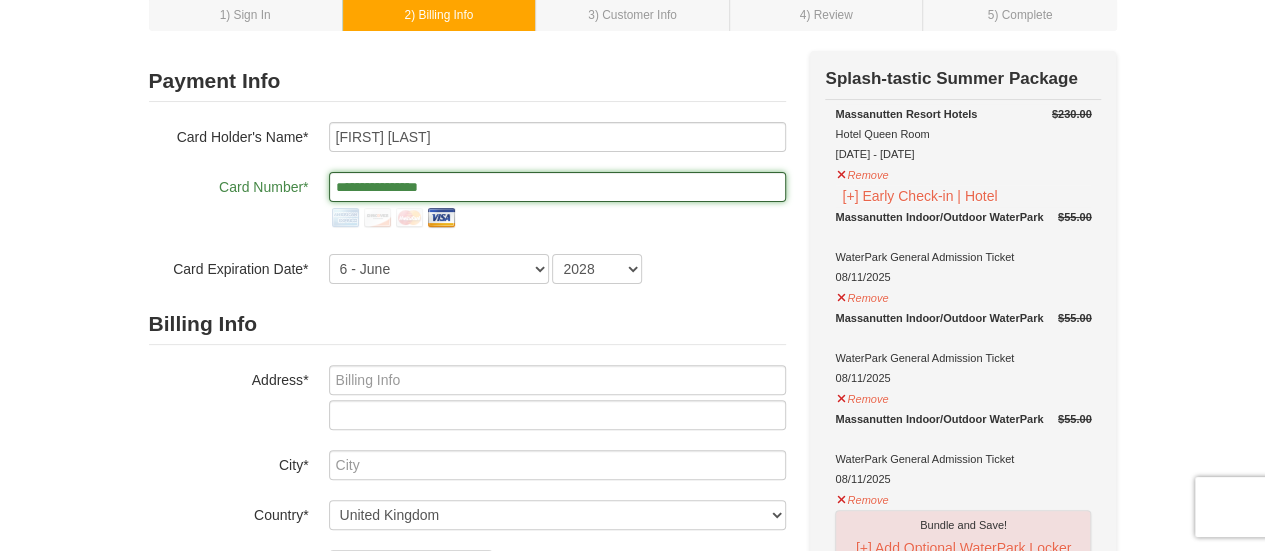 scroll, scrollTop: 128, scrollLeft: 0, axis: vertical 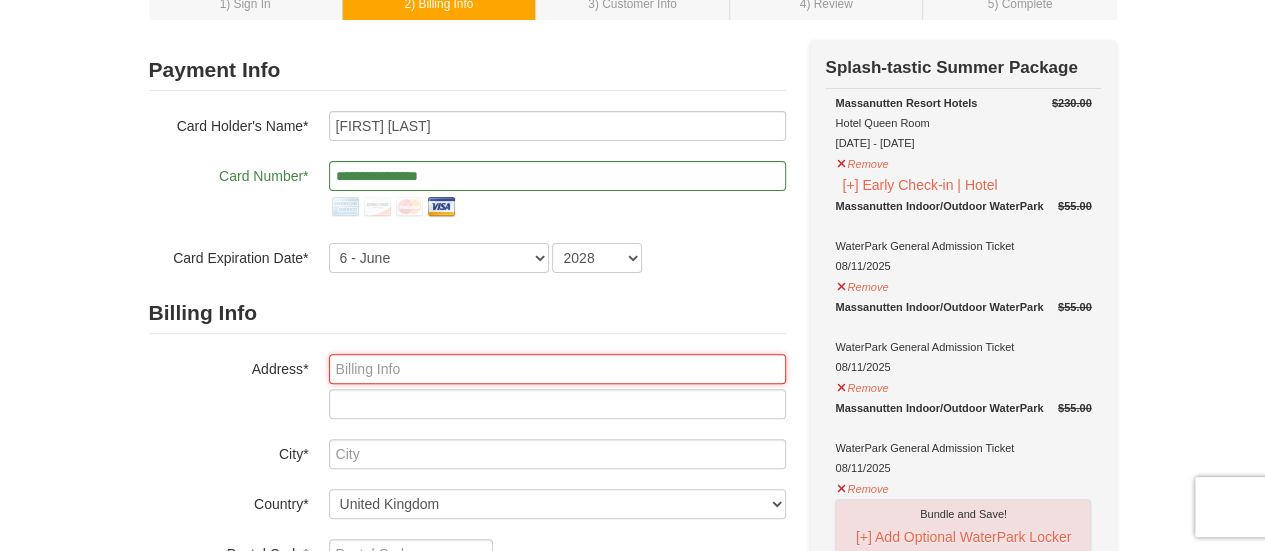 click at bounding box center [557, 369] 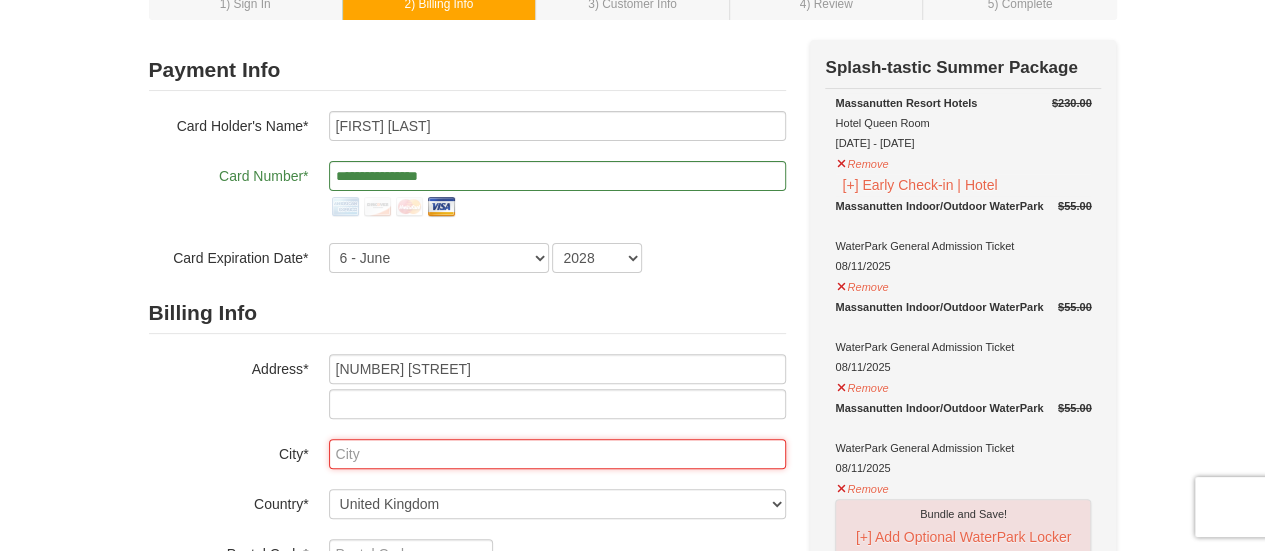 type on "Woodbridge" 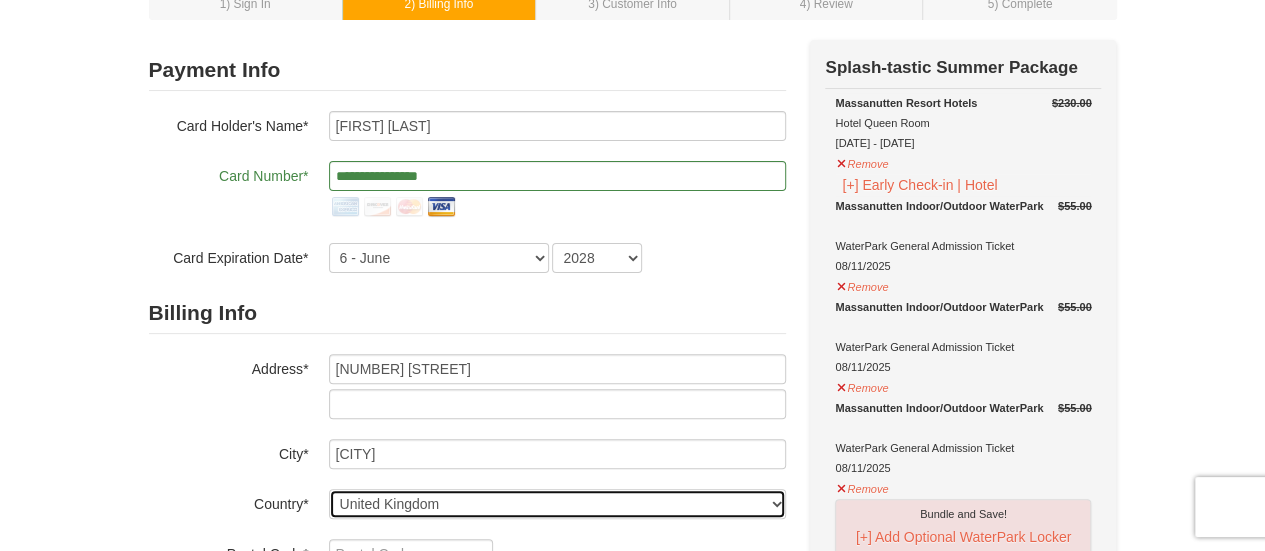 select on "US" 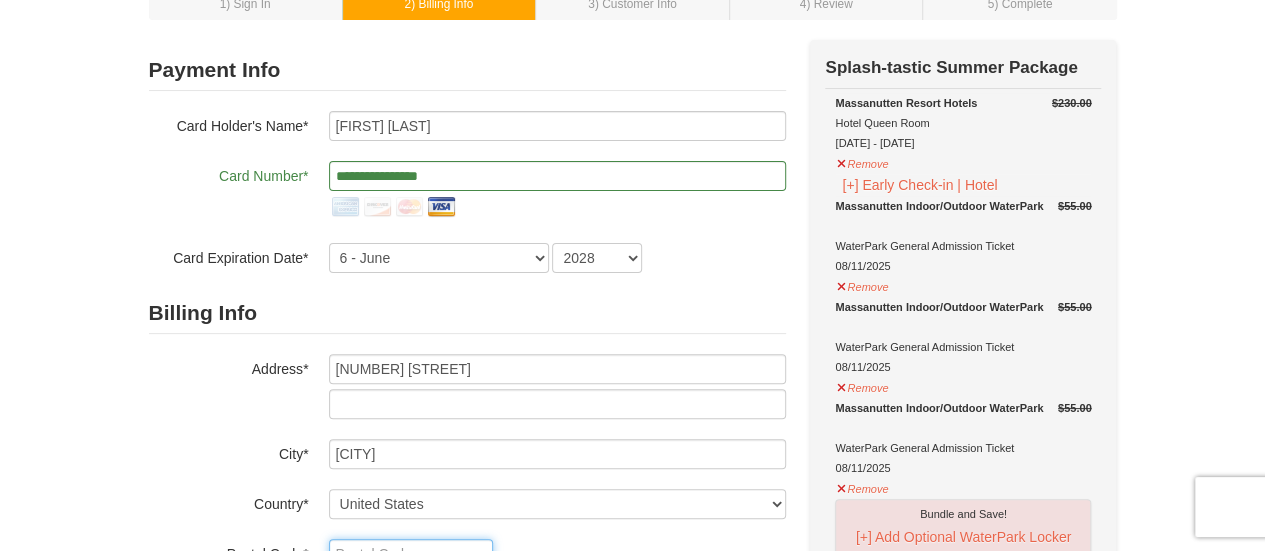 type on "22192" 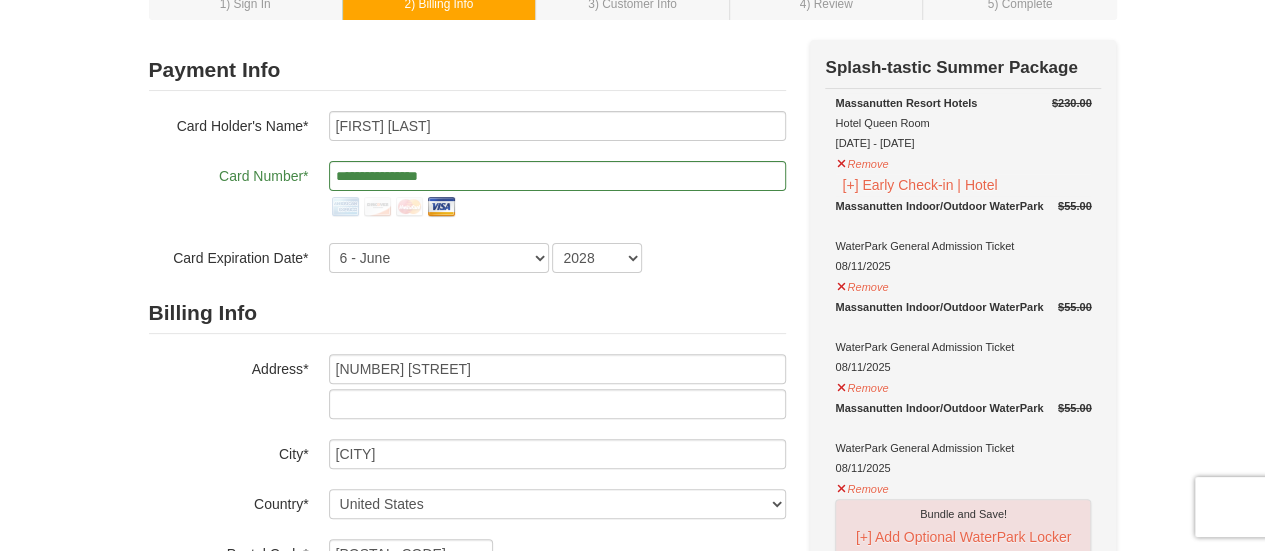 select on "1" 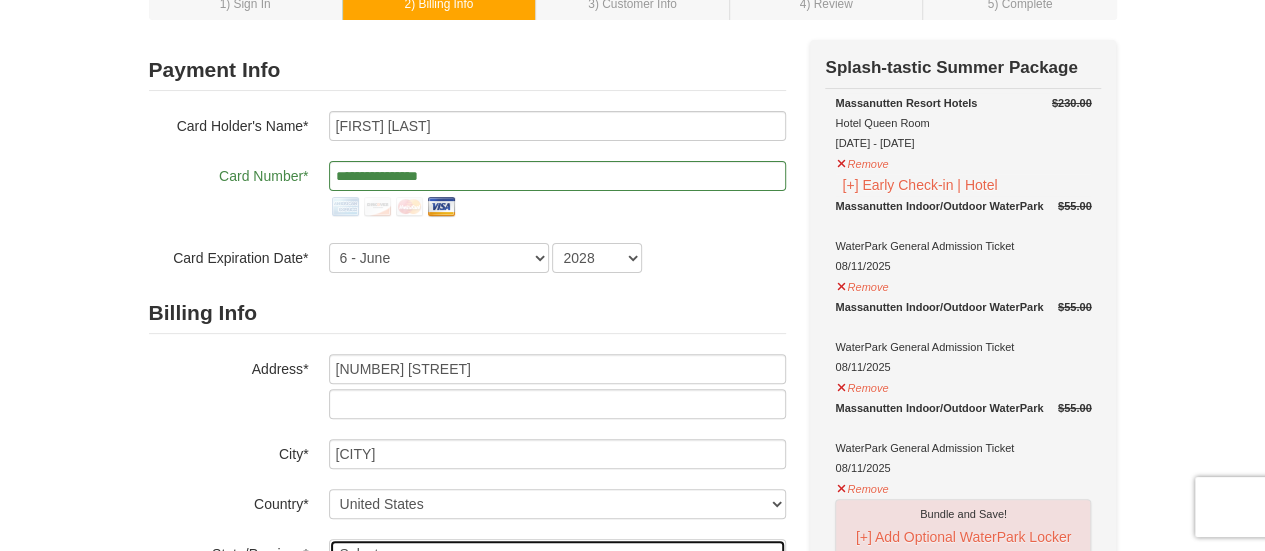 select on "VA" 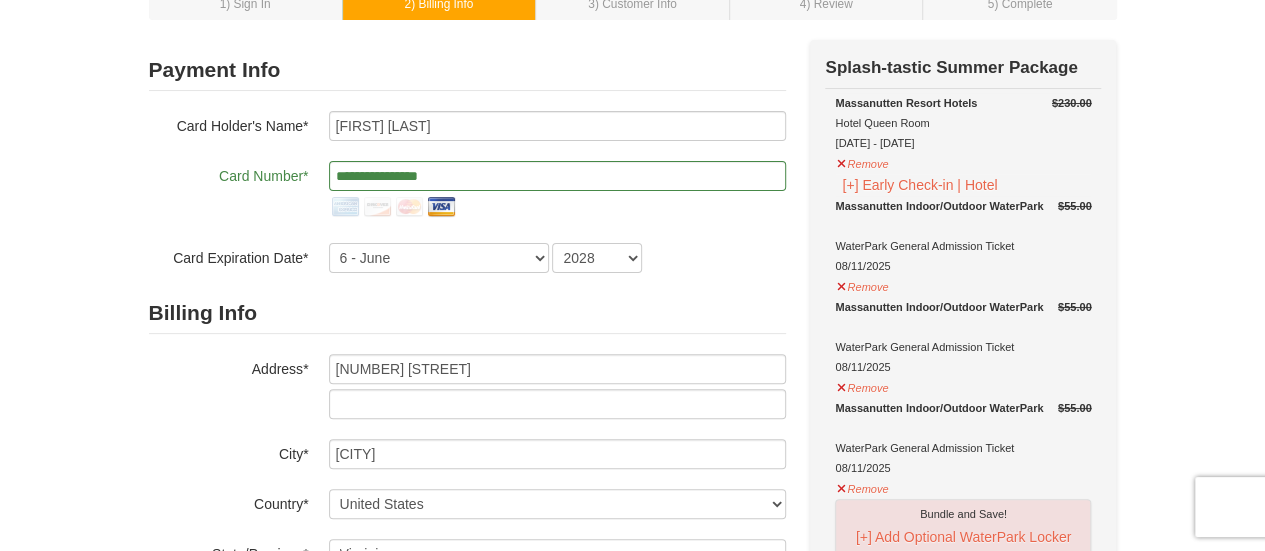 type on "571" 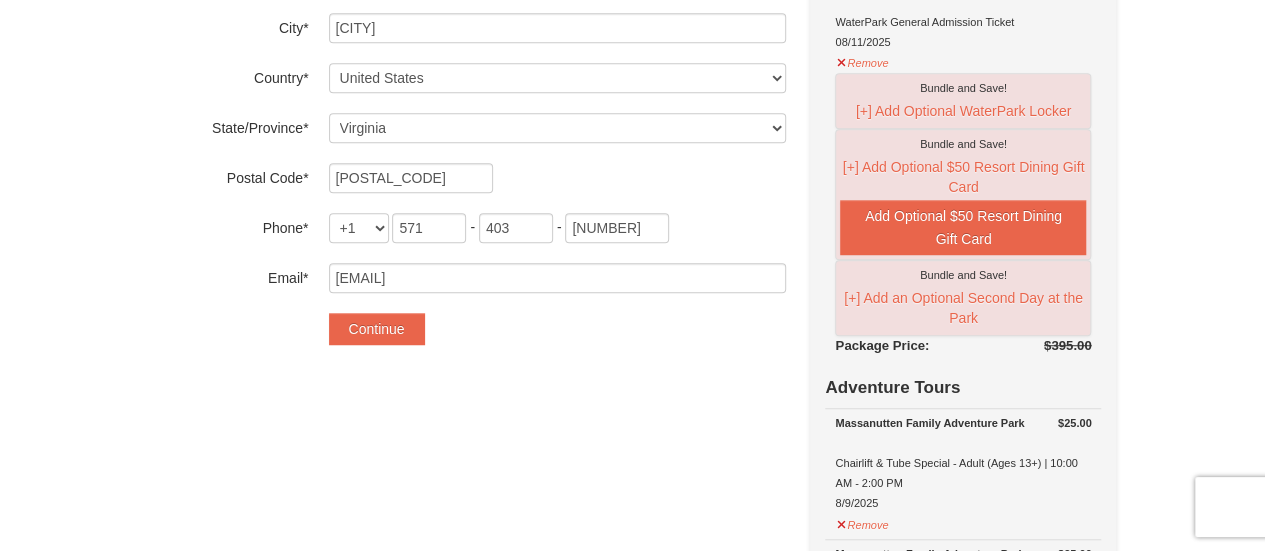 scroll, scrollTop: 454, scrollLeft: 0, axis: vertical 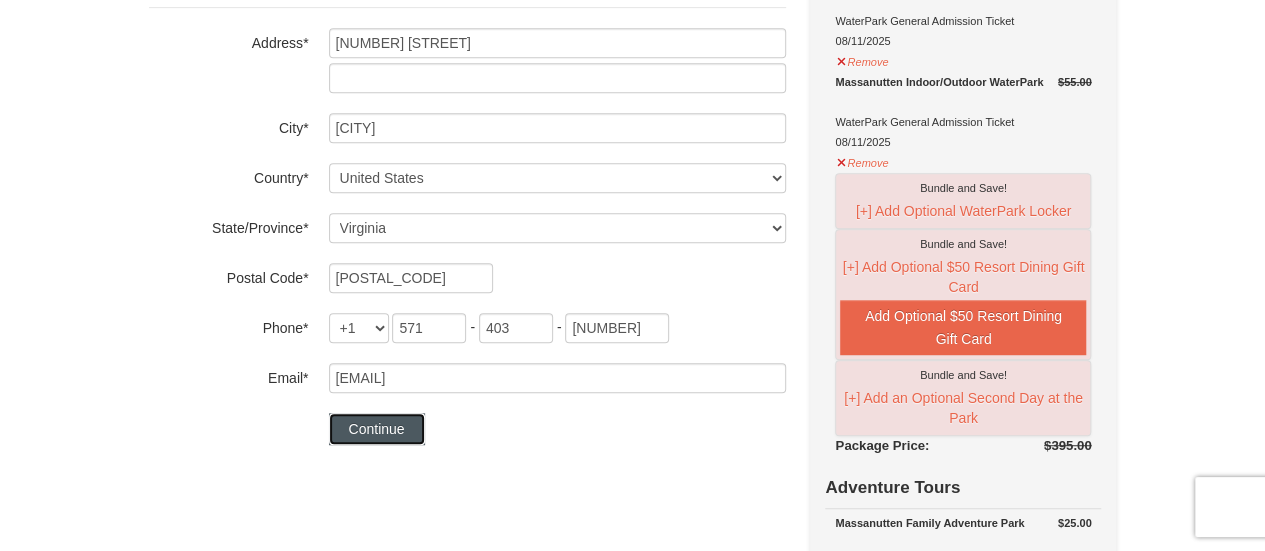 click on "Continue" at bounding box center [377, 429] 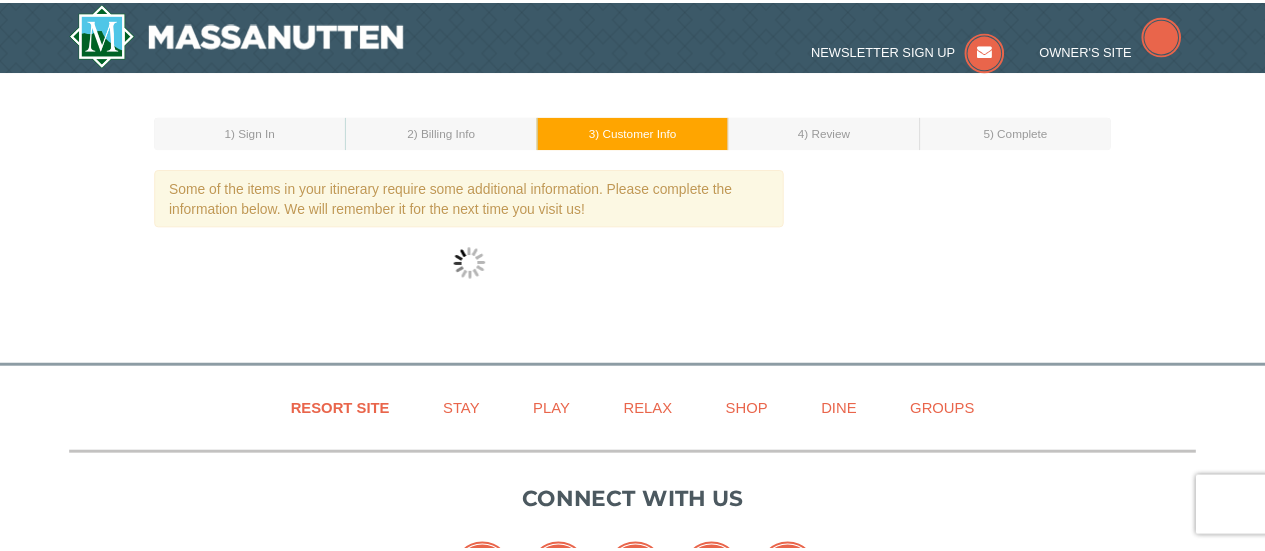 scroll, scrollTop: 0, scrollLeft: 0, axis: both 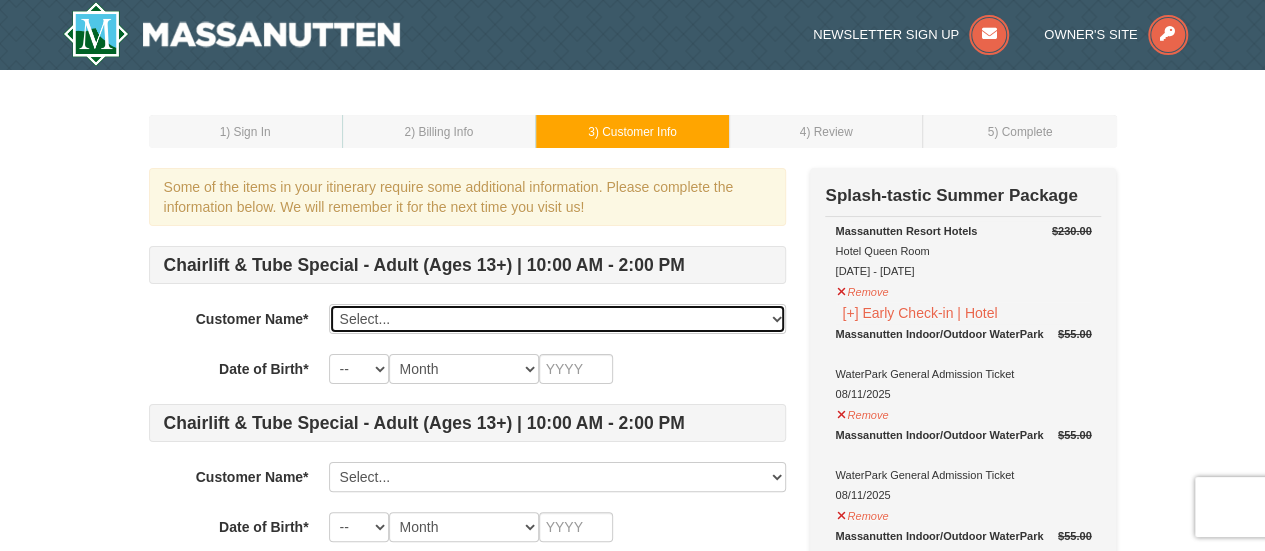 click on "Select... Huma safdar Add New..." at bounding box center (557, 319) 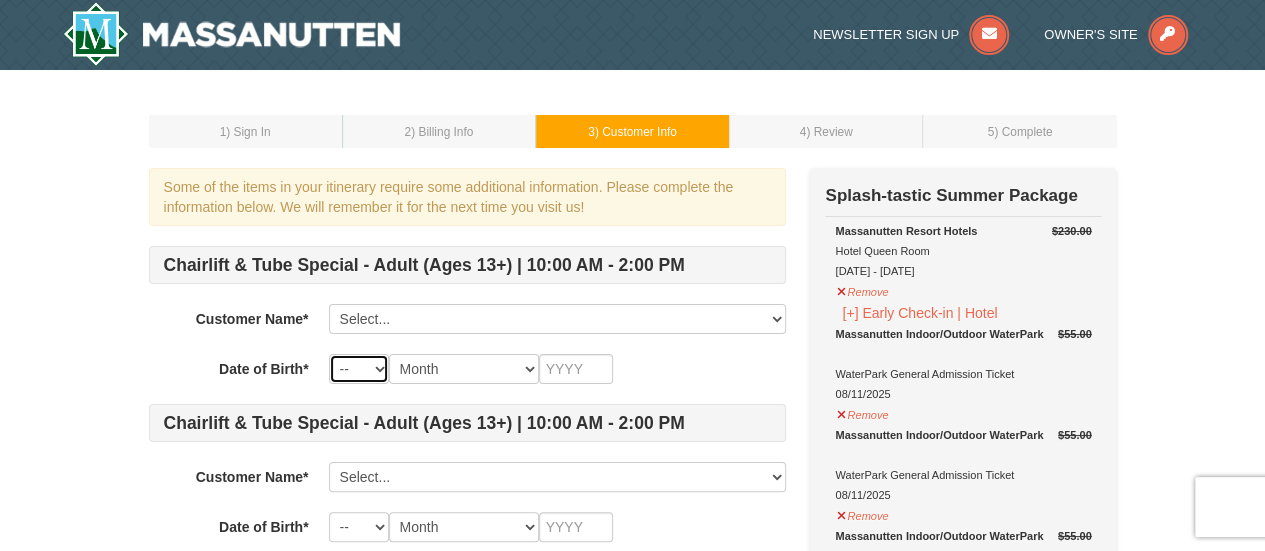 click on "-- 01 02 03 04 05 06 07 08 09 10 11 12 13 14 15 16 17 18 19 20 21 22 23 24 25 26 27 28 29 30 31" at bounding box center (359, 369) 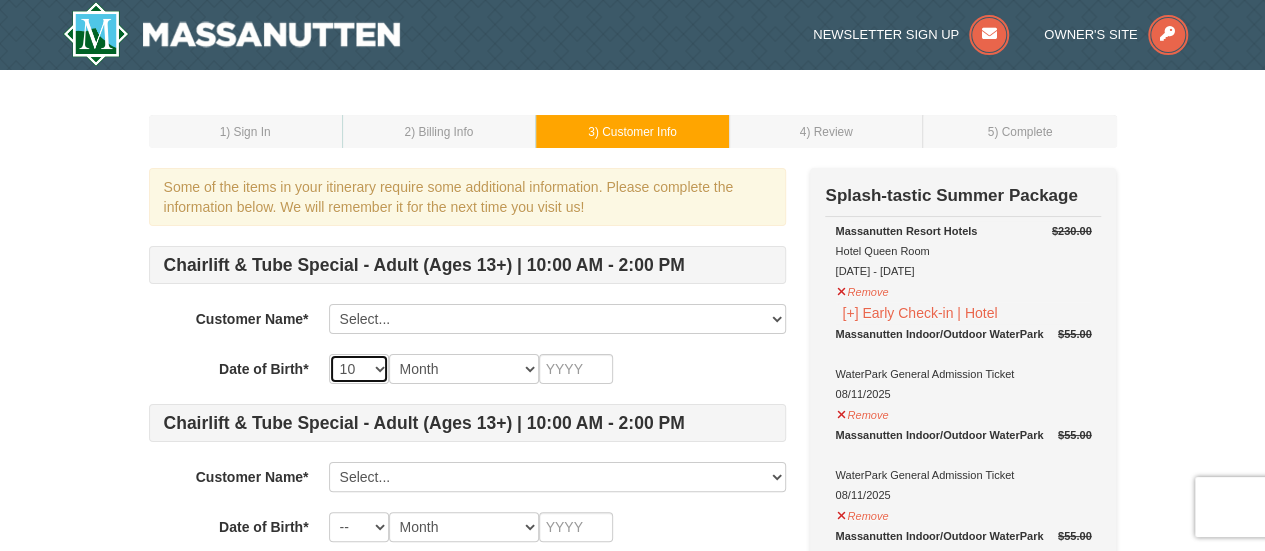click on "-- 01 02 03 04 05 06 07 08 09 10 11 12 13 14 15 16 17 18 19 20 21 22 23 24 25 26 27 28 29 30 31" at bounding box center (359, 369) 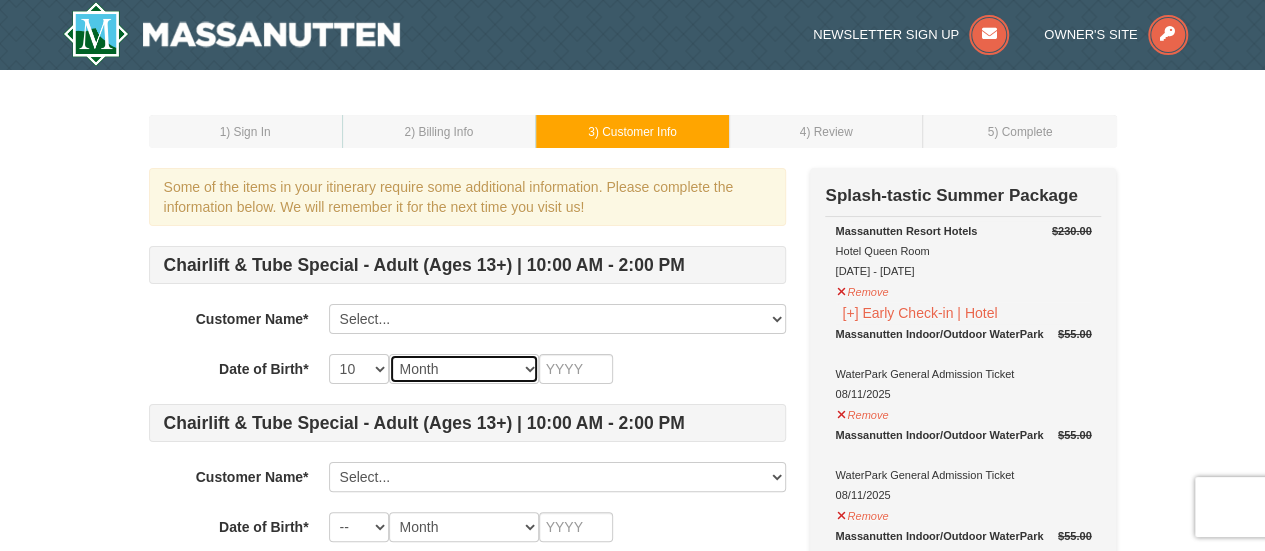 click on "Month January February March April May June July August September October November December" at bounding box center (464, 369) 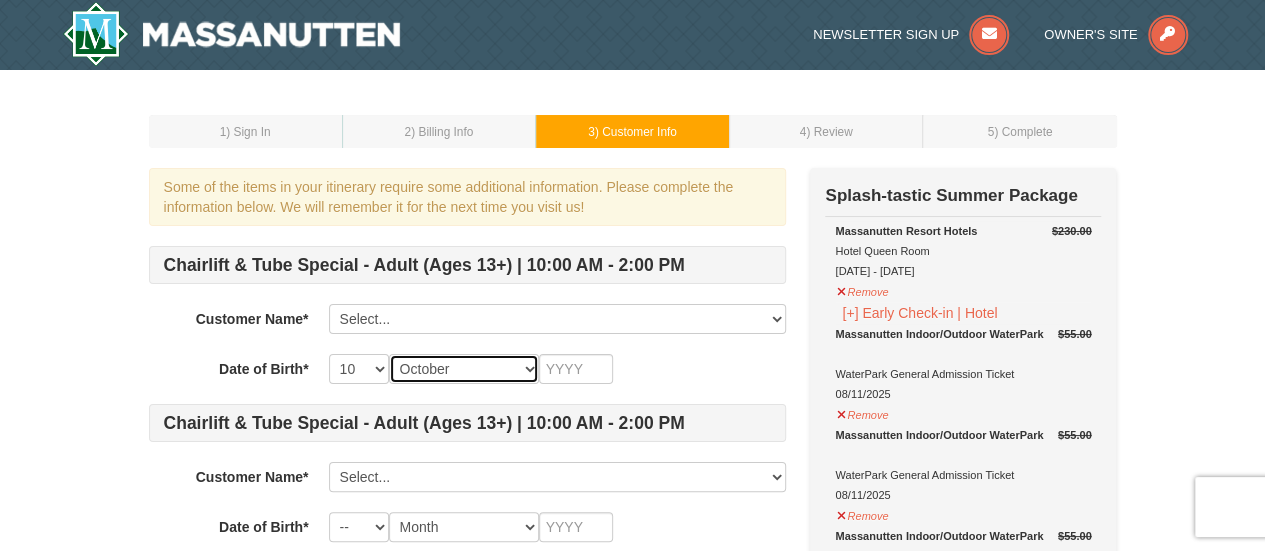 click on "Month January February March April May June July August September October November December" at bounding box center (464, 369) 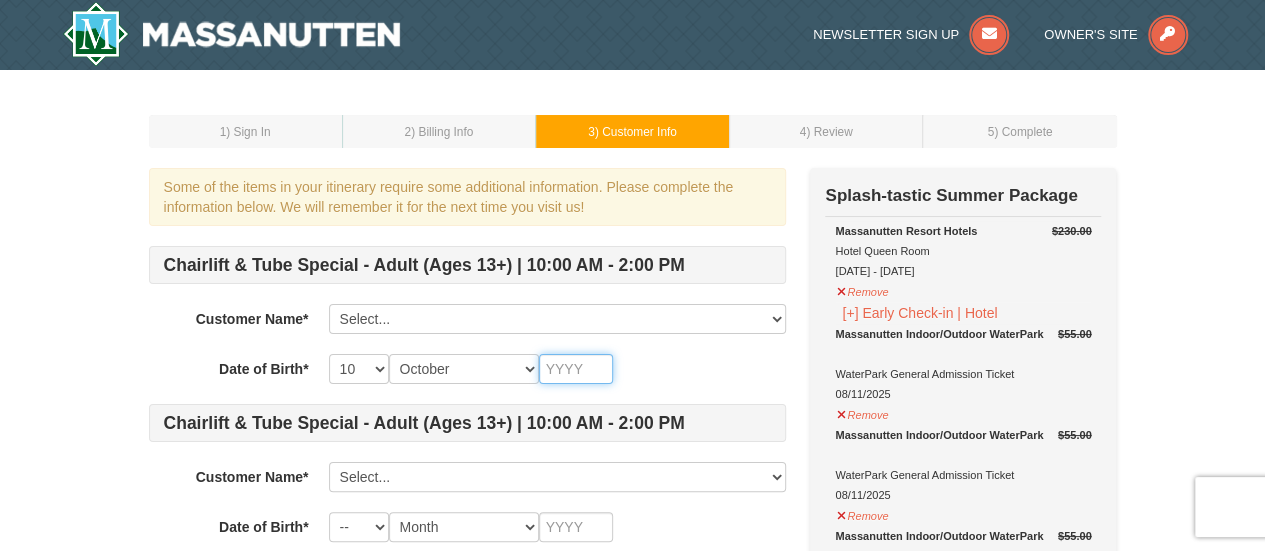 click at bounding box center [576, 369] 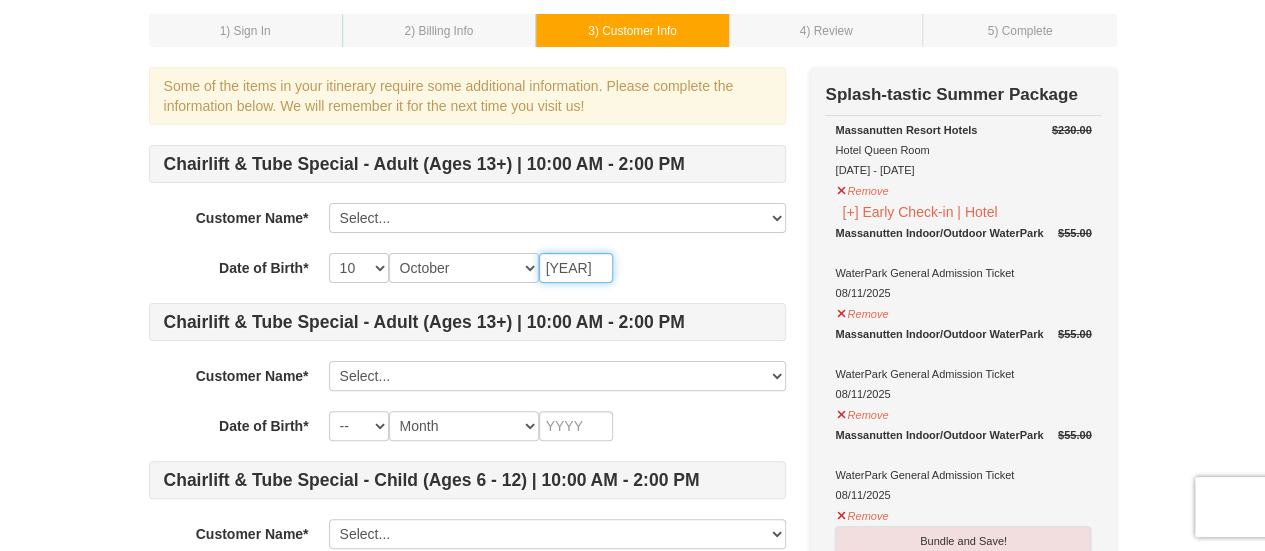 scroll, scrollTop: 106, scrollLeft: 0, axis: vertical 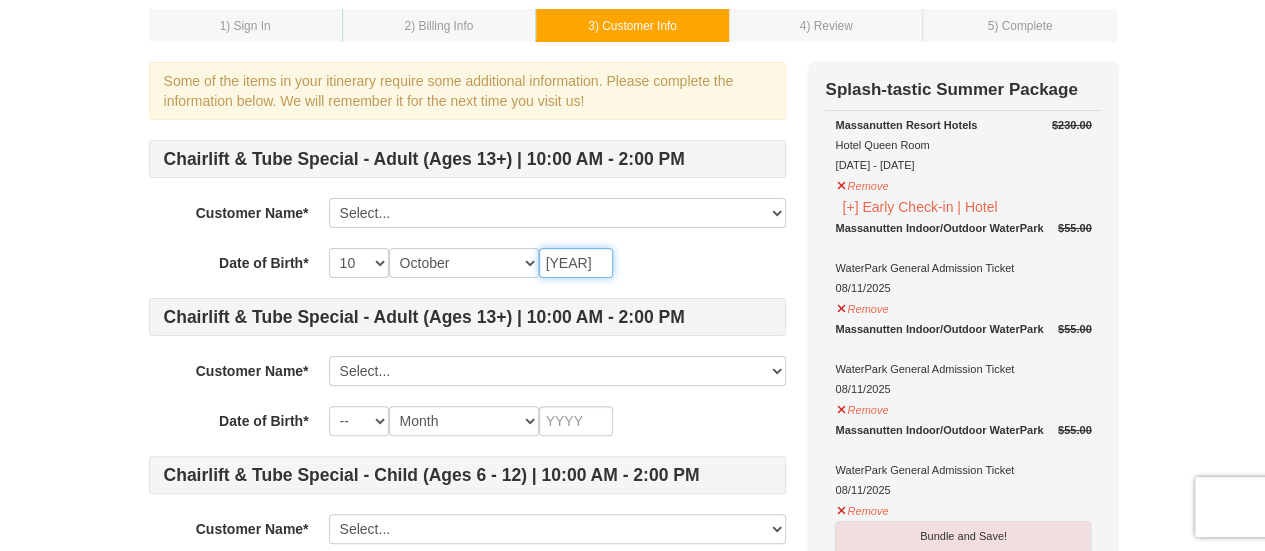 type on "1992" 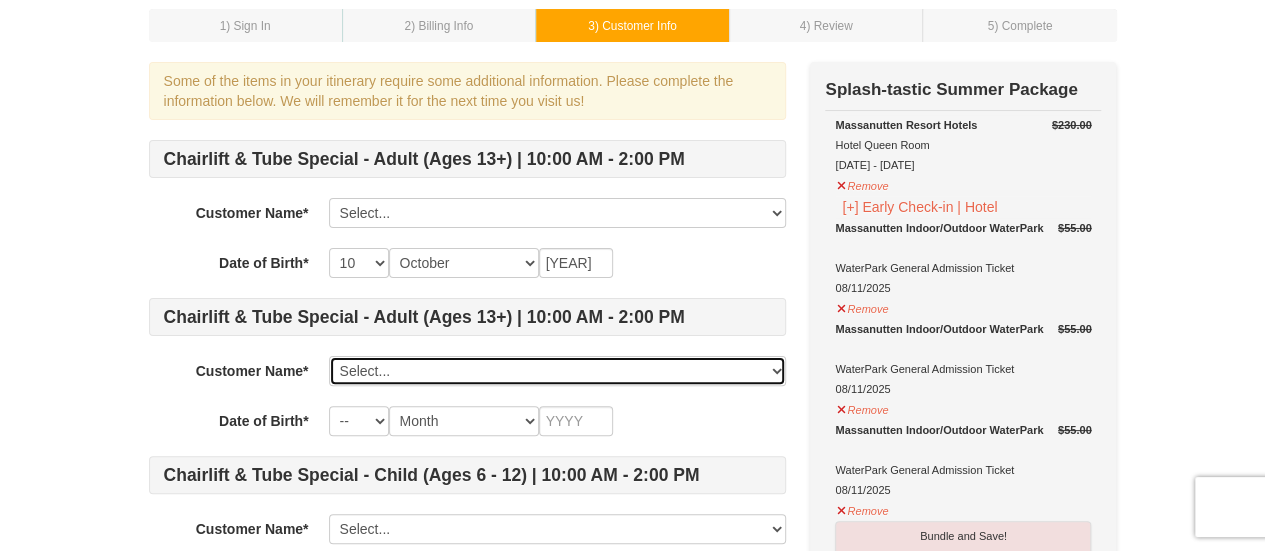 click on "Select... Huma safdar Add New..." at bounding box center [557, 371] 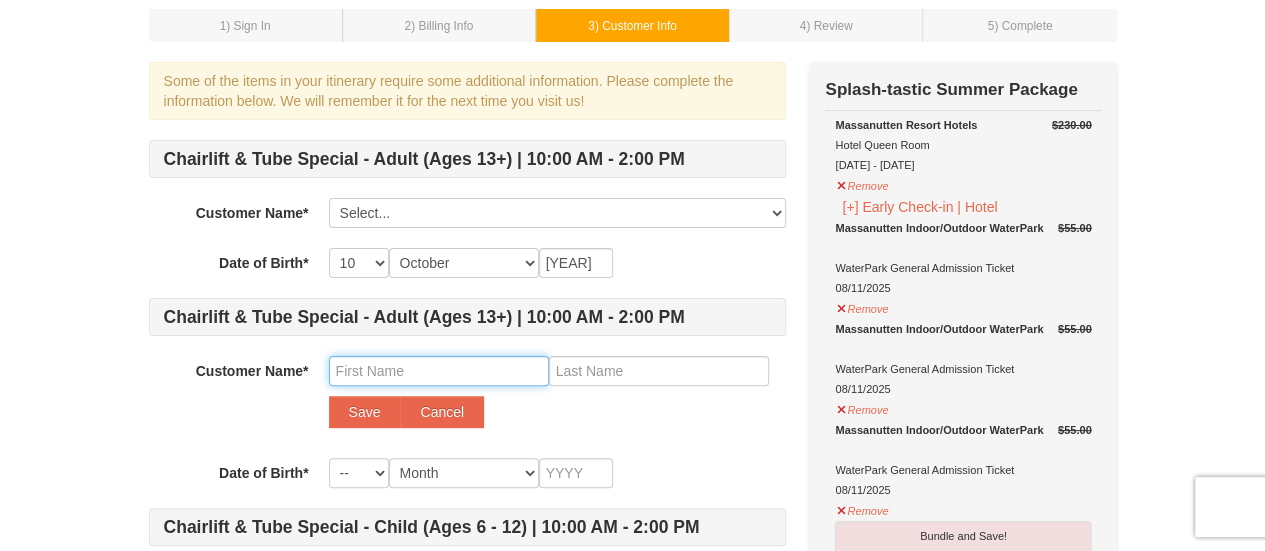 click at bounding box center [439, 371] 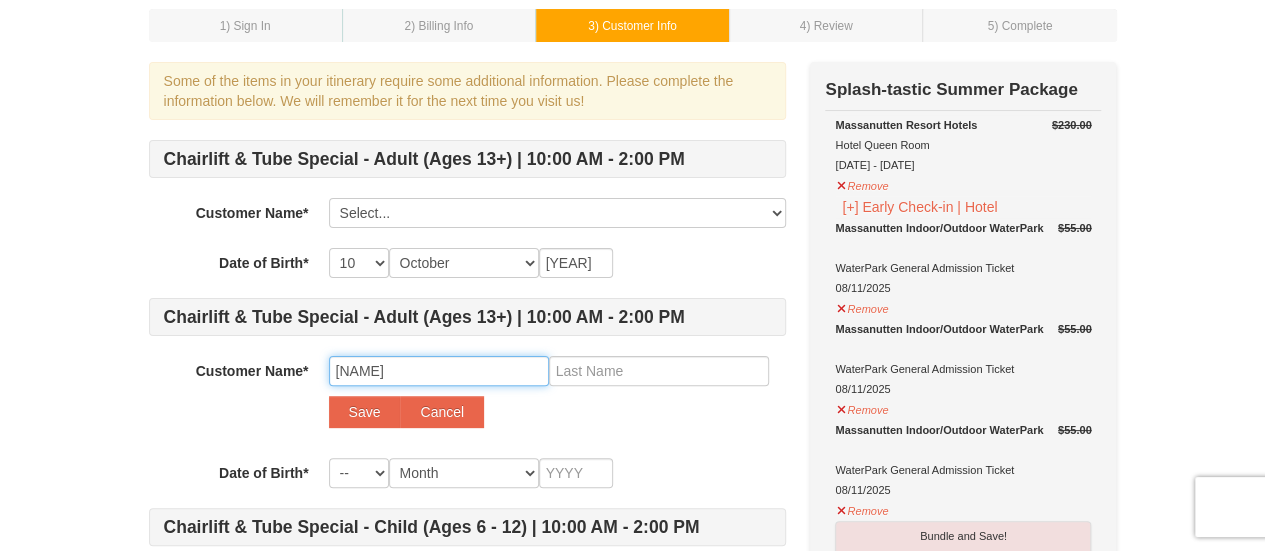 type on "muhammad" 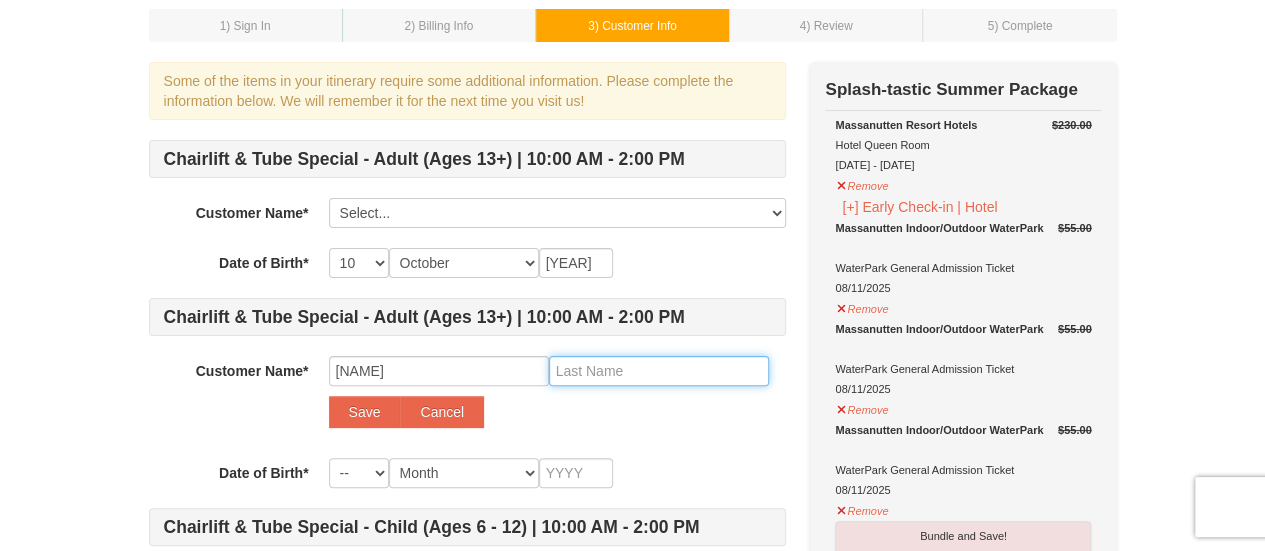 click at bounding box center [659, 371] 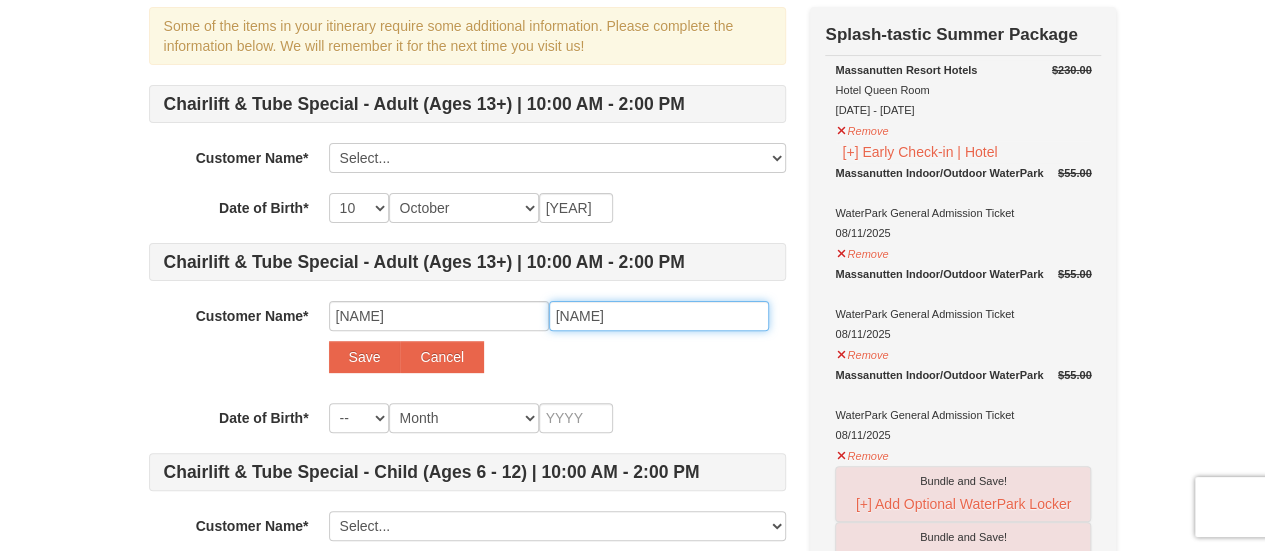 scroll, scrollTop: 162, scrollLeft: 0, axis: vertical 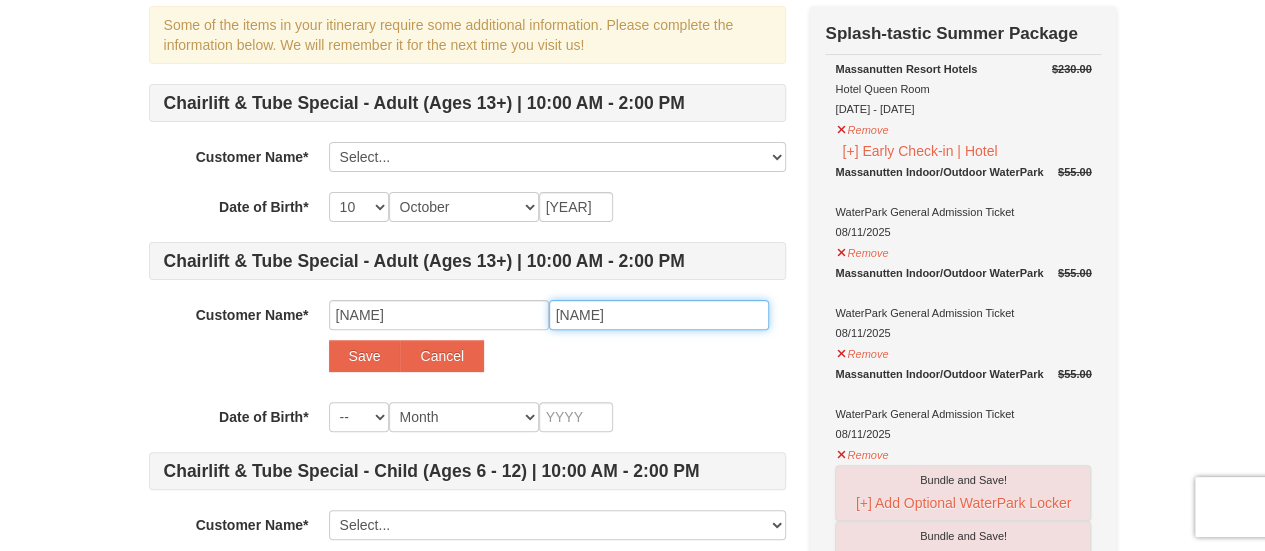 type on "talal" 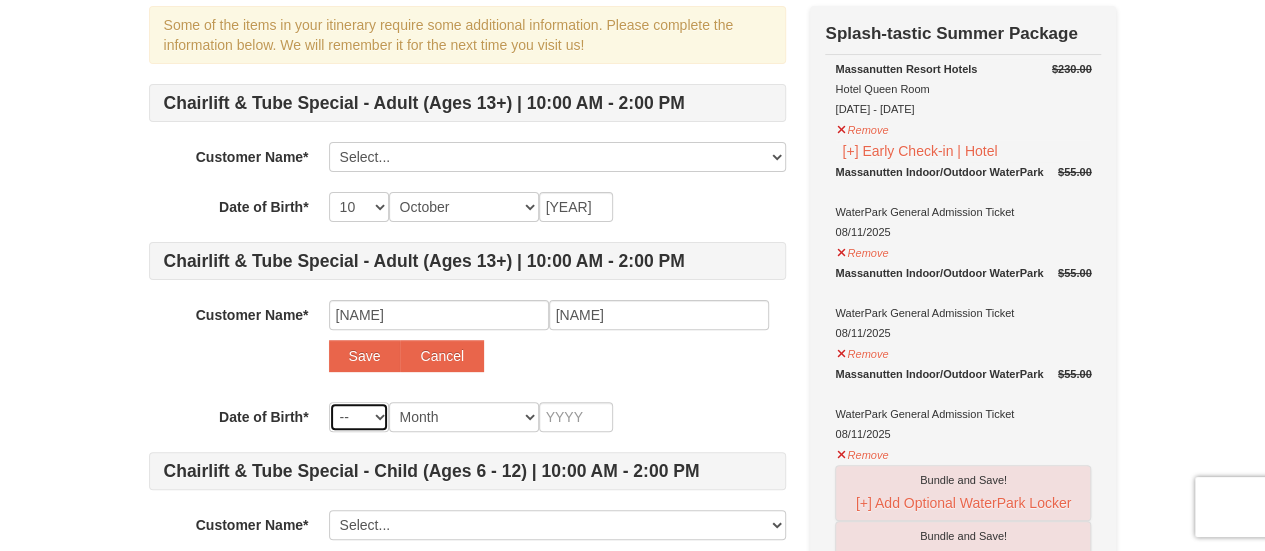 click on "-- 01 02 03 04 05 06 07 08 09 10 11 12 13 14 15 16 17 18 19 20 21 22 23 24 25 26 27 28 29 30 31" at bounding box center (359, 417) 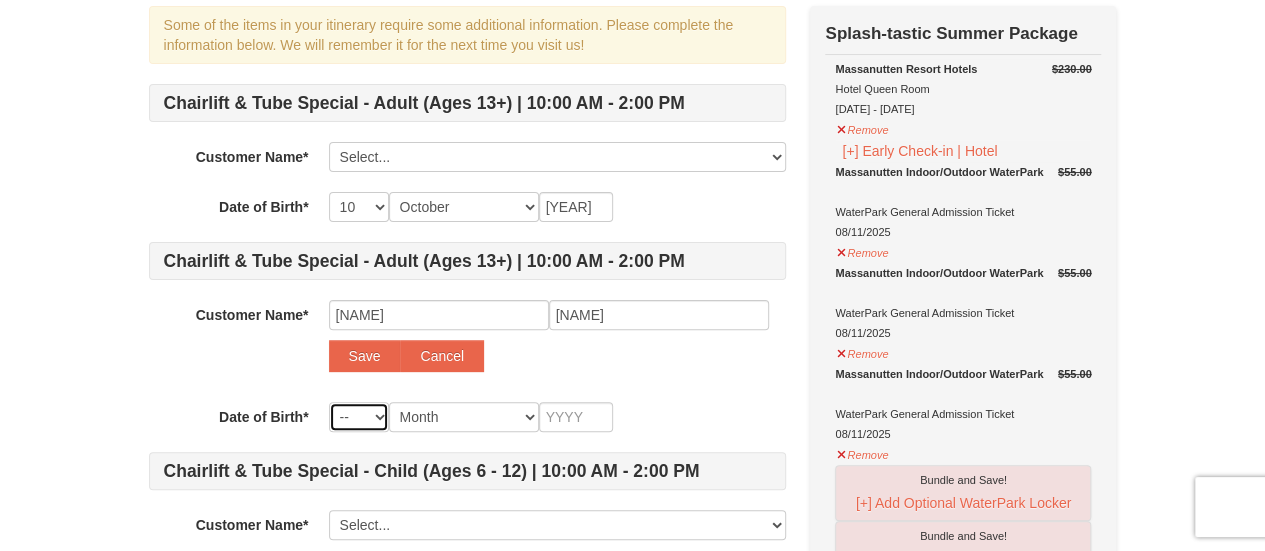 select on "09" 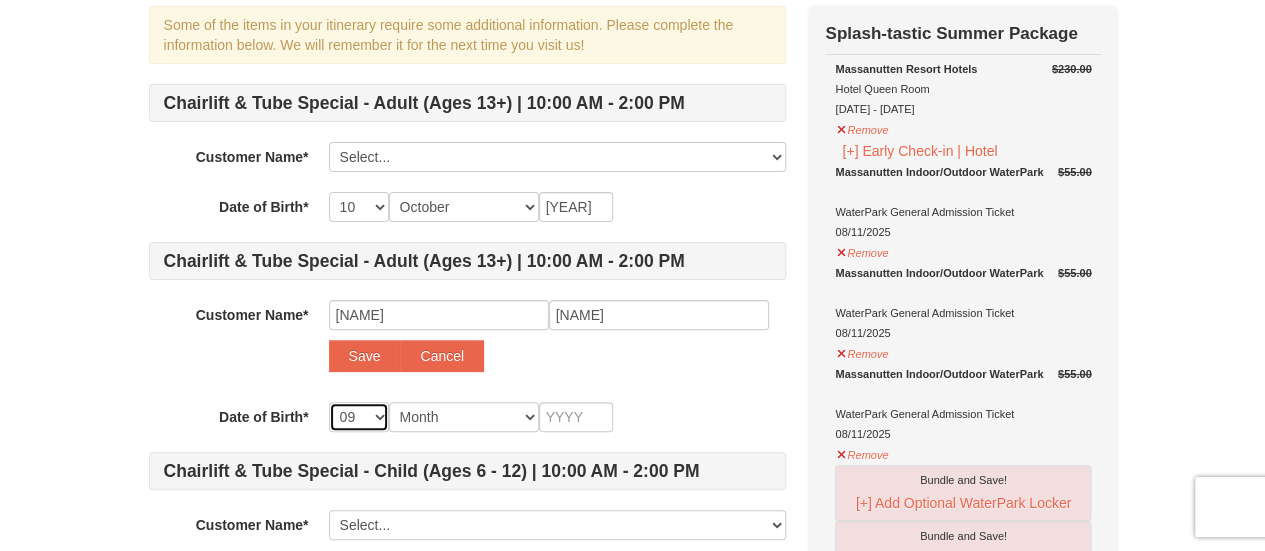 click on "-- 01 02 03 04 05 06 07 08 09 10 11 12 13 14 15 16 17 18 19 20 21 22 23 24 25 26 27 28 29 30 31" at bounding box center [359, 417] 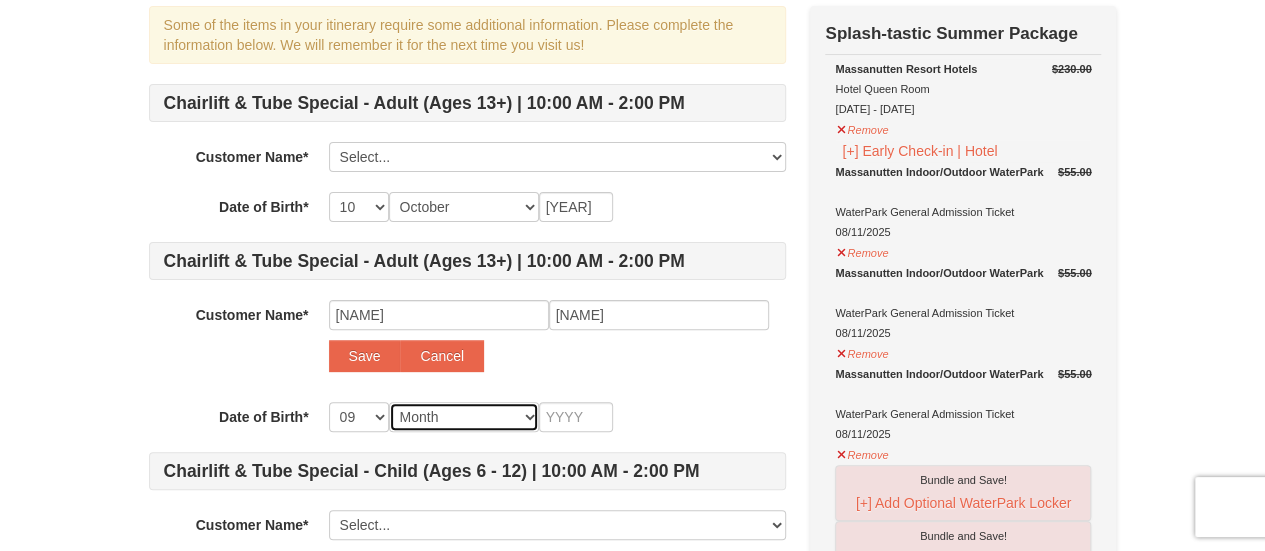 click on "Month January February March April May June July August September October November December" at bounding box center (464, 417) 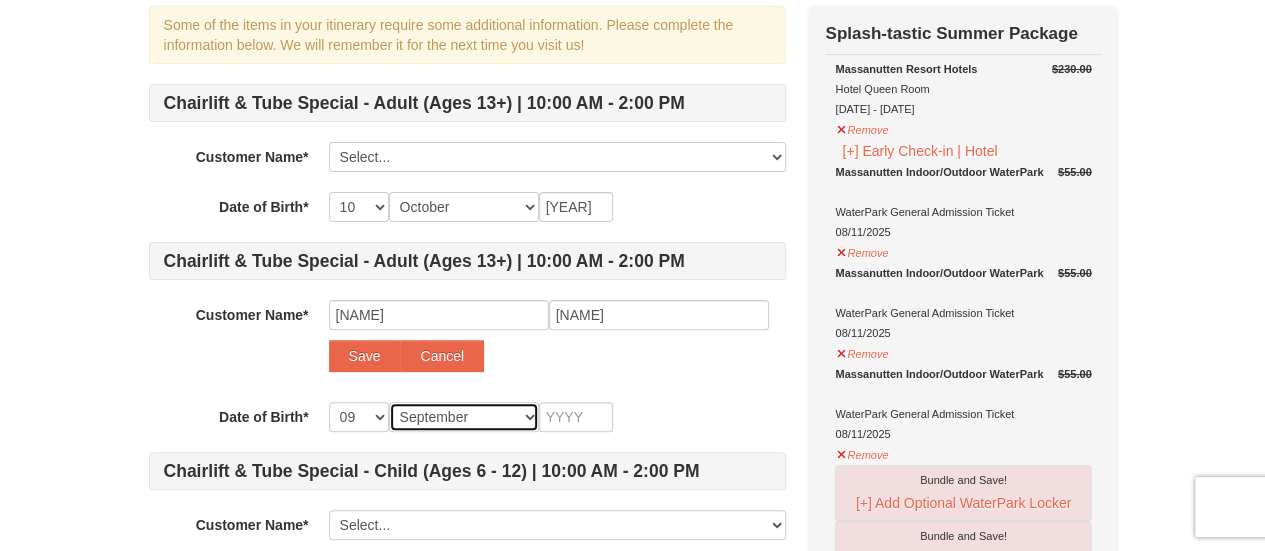 click on "Month January February March April May June July August September October November December" at bounding box center [464, 417] 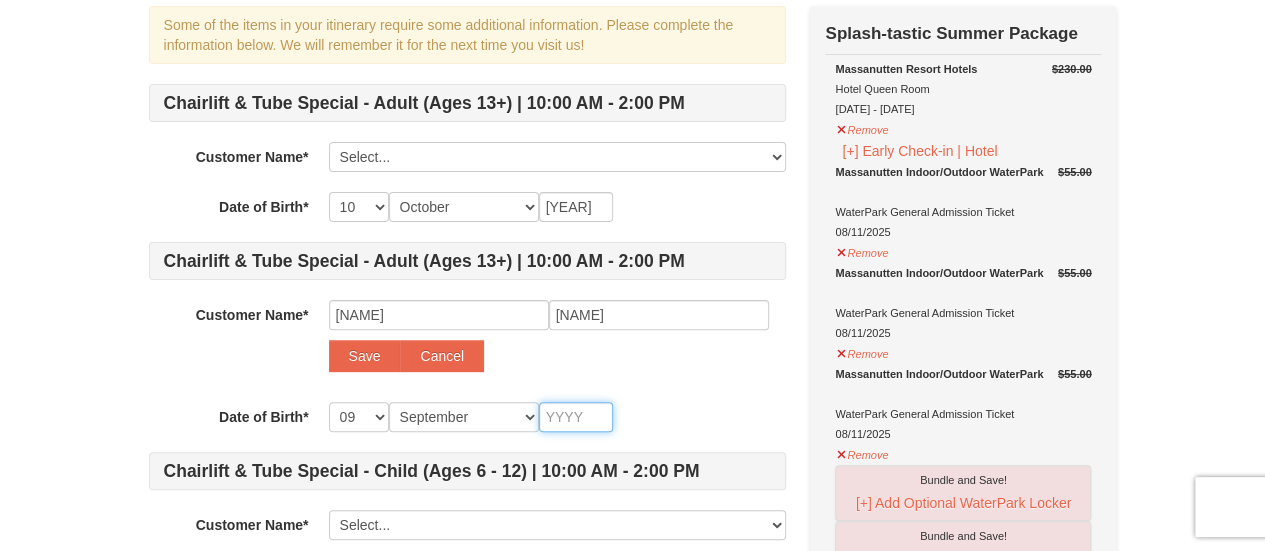 click at bounding box center [576, 417] 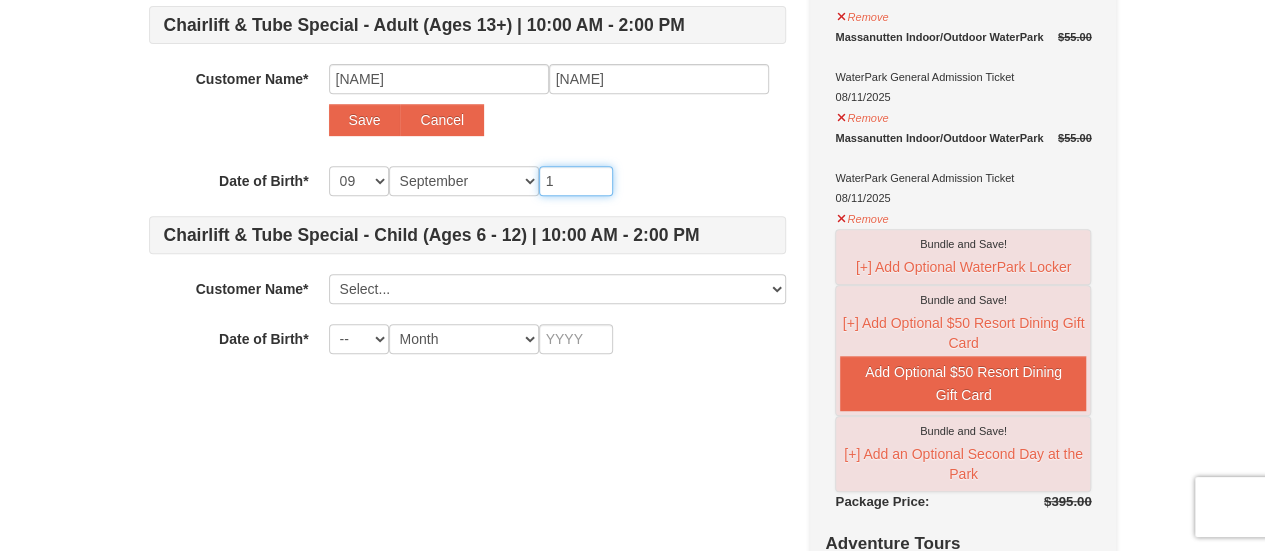 scroll, scrollTop: 0, scrollLeft: 0, axis: both 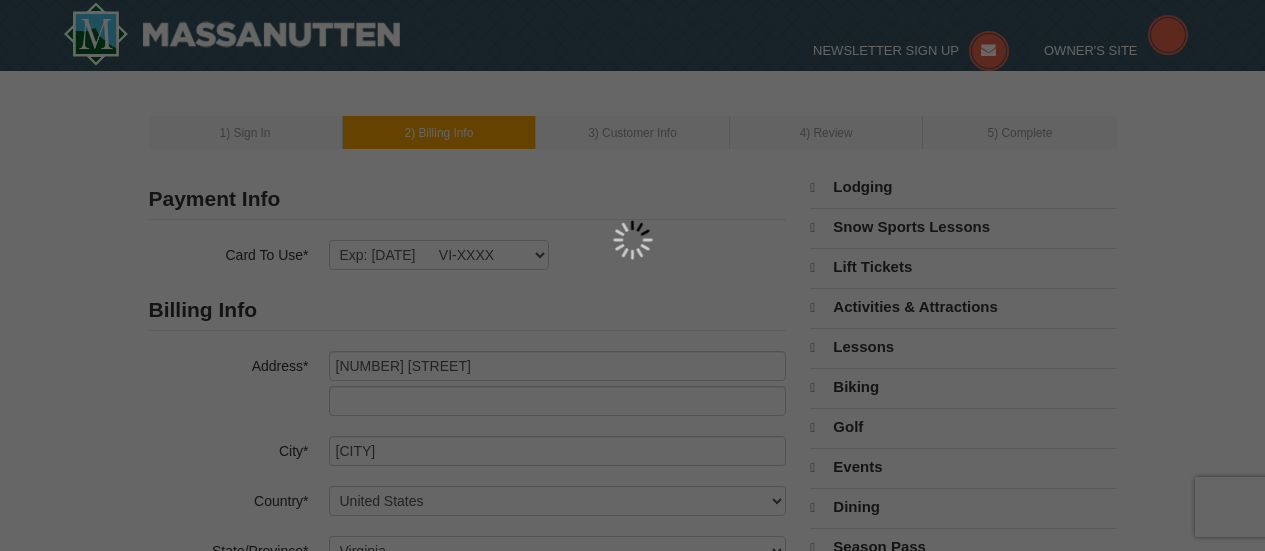 select on "VA" 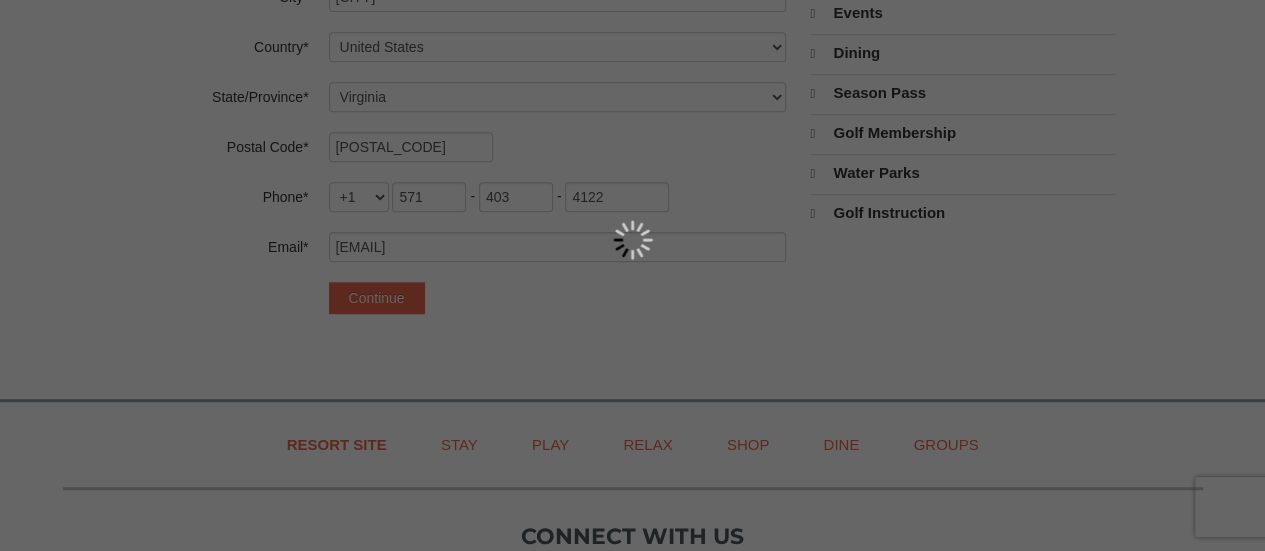 scroll, scrollTop: 454, scrollLeft: 0, axis: vertical 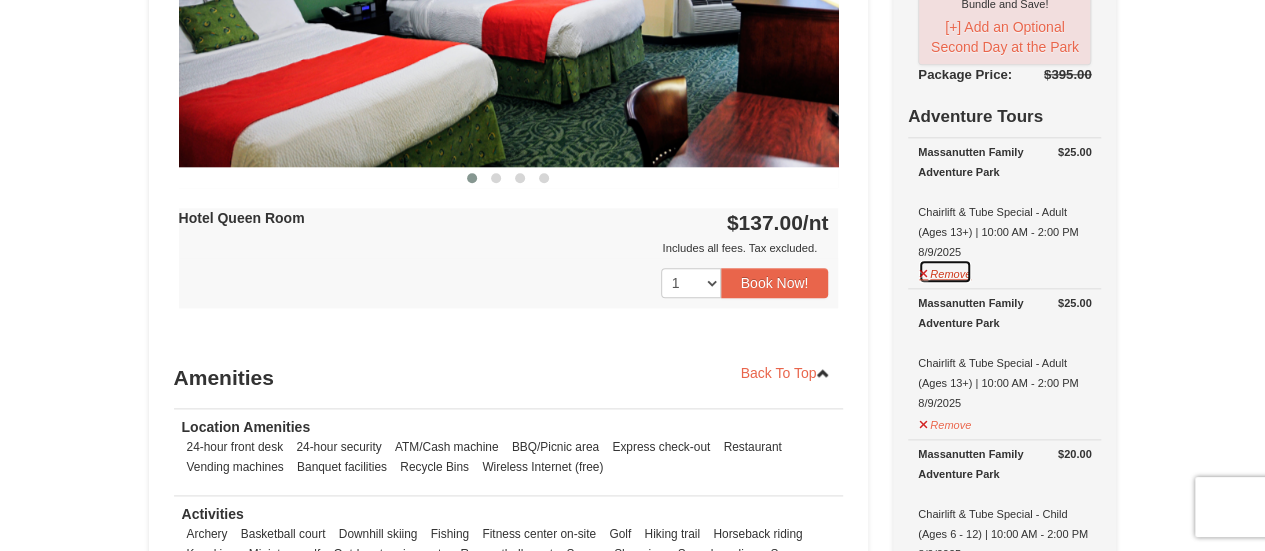 click on "Remove" at bounding box center [945, 271] 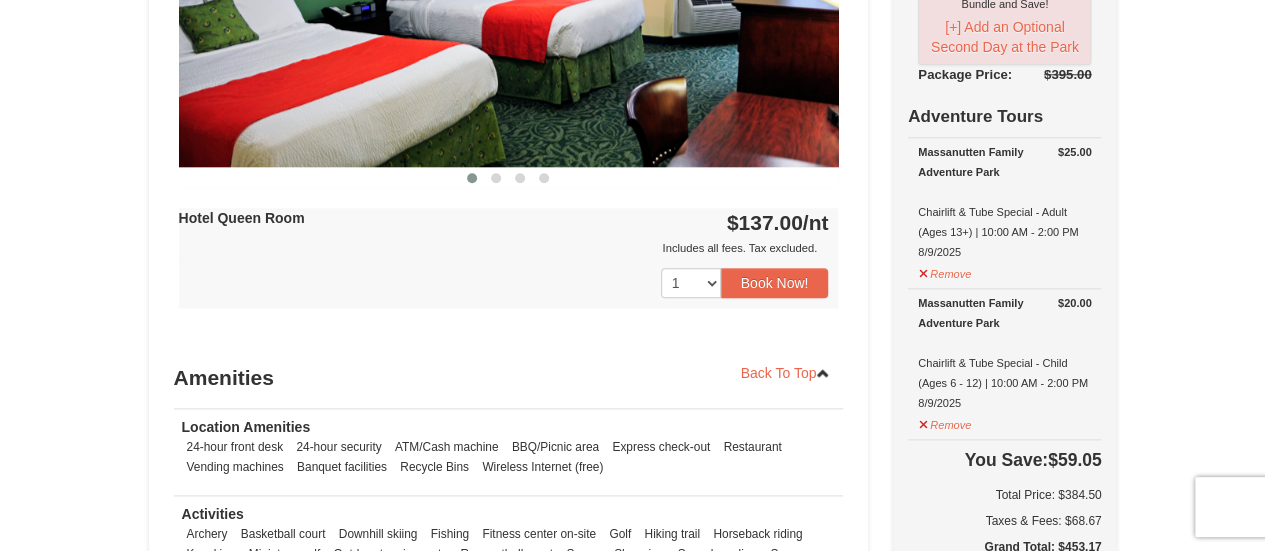scroll, scrollTop: 1110, scrollLeft: 0, axis: vertical 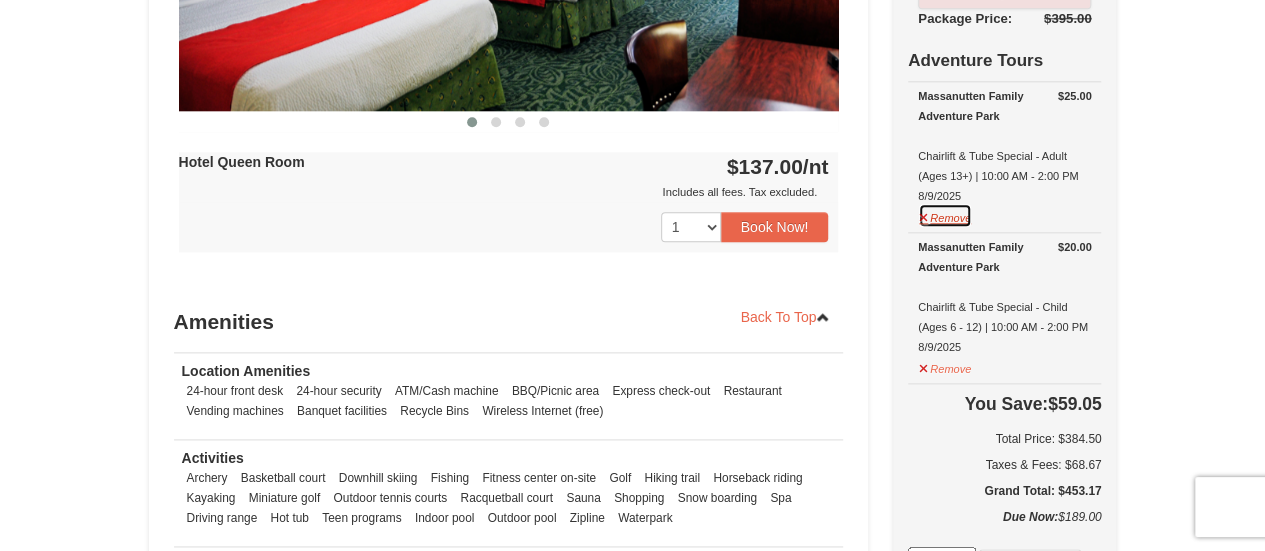 click on "Remove" at bounding box center [945, 215] 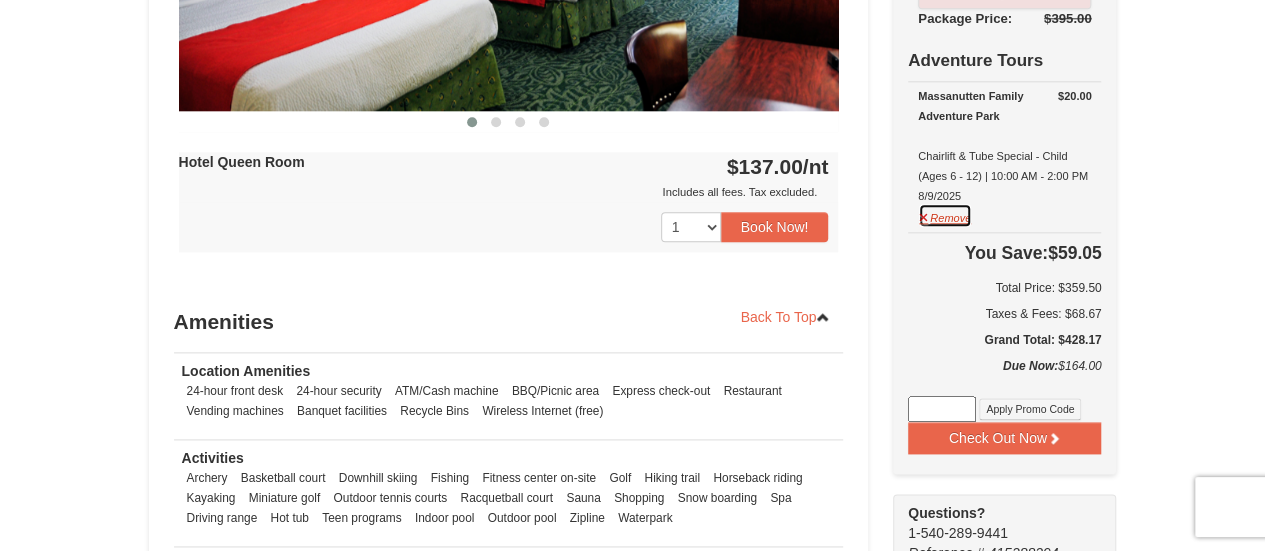 click on "Remove" at bounding box center [945, 215] 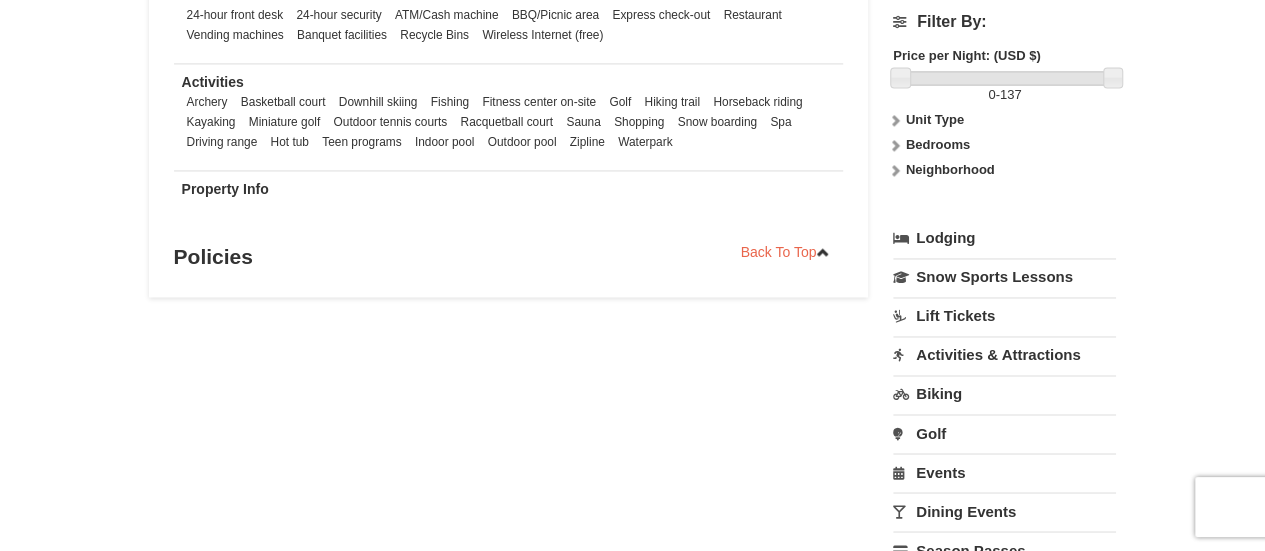 scroll, scrollTop: 1487, scrollLeft: 0, axis: vertical 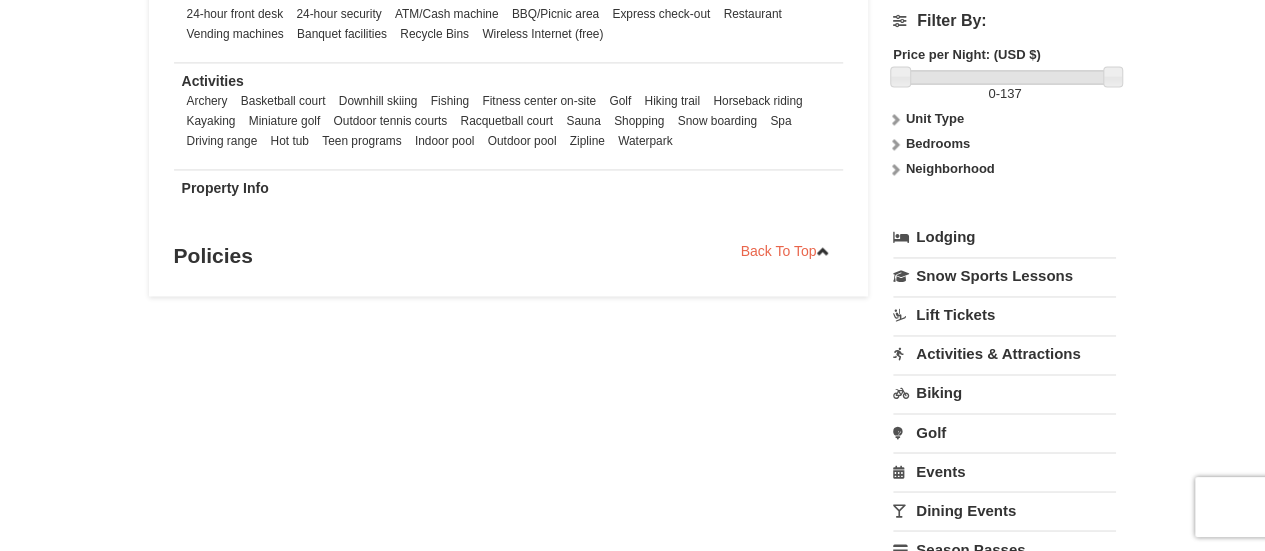 click on "Lift Tickets" at bounding box center (1004, 314) 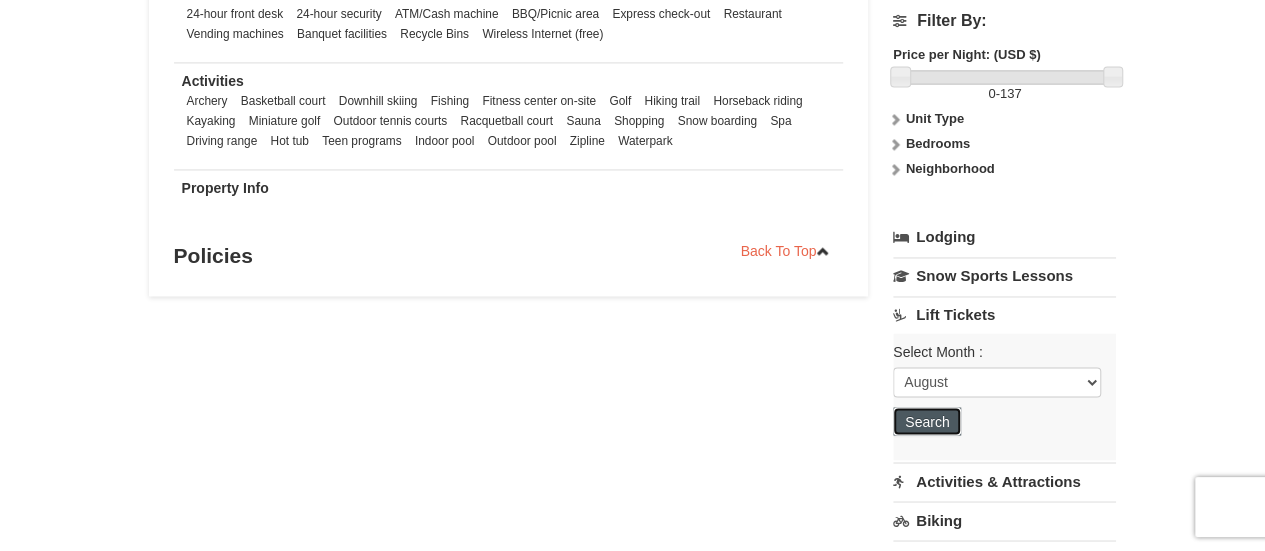 click on "Search" at bounding box center [927, 421] 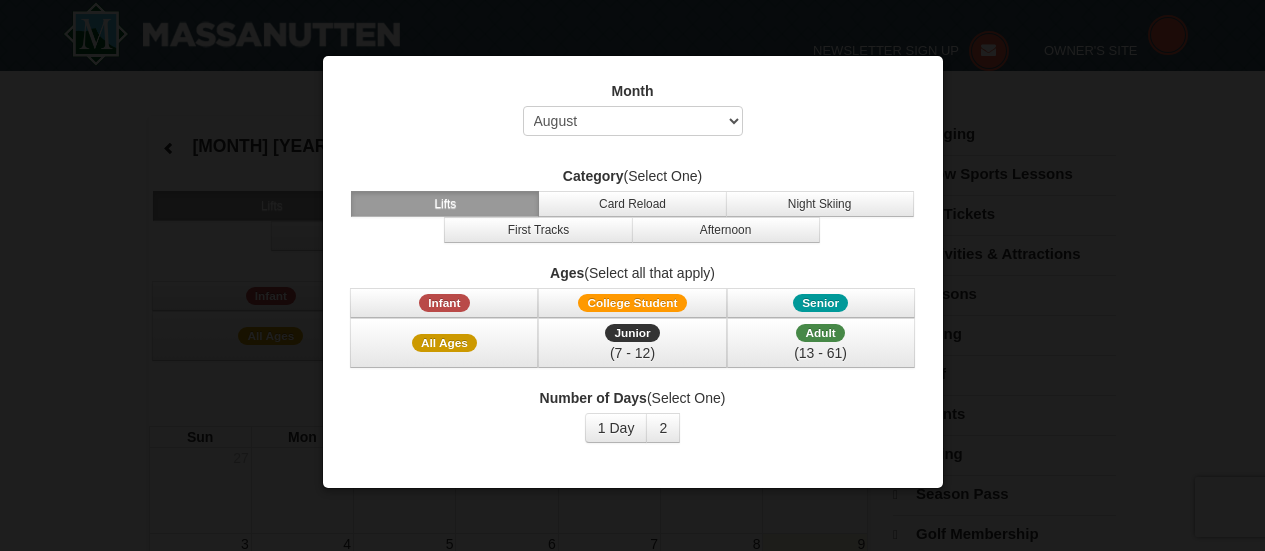 select on "8" 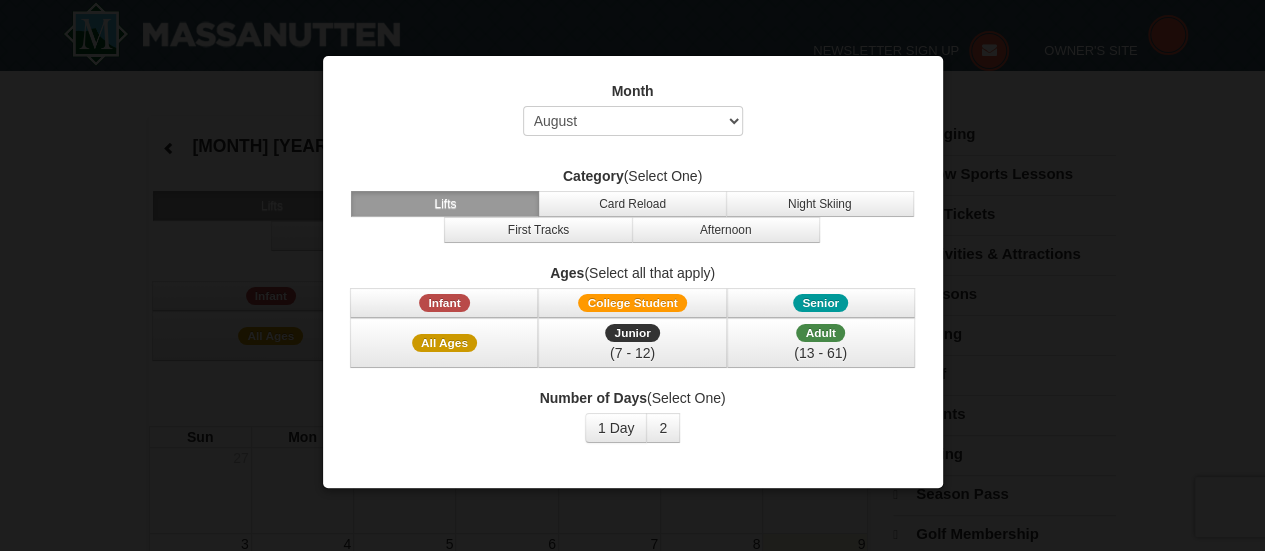 scroll, scrollTop: 0, scrollLeft: 0, axis: both 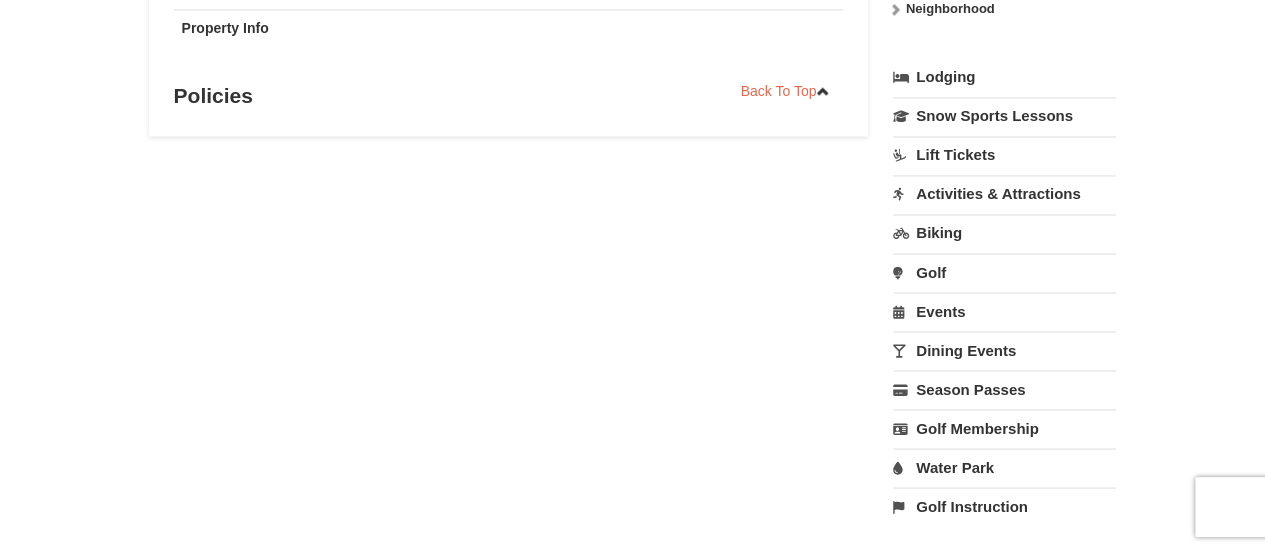 click on "Activities & Attractions" at bounding box center [1004, 193] 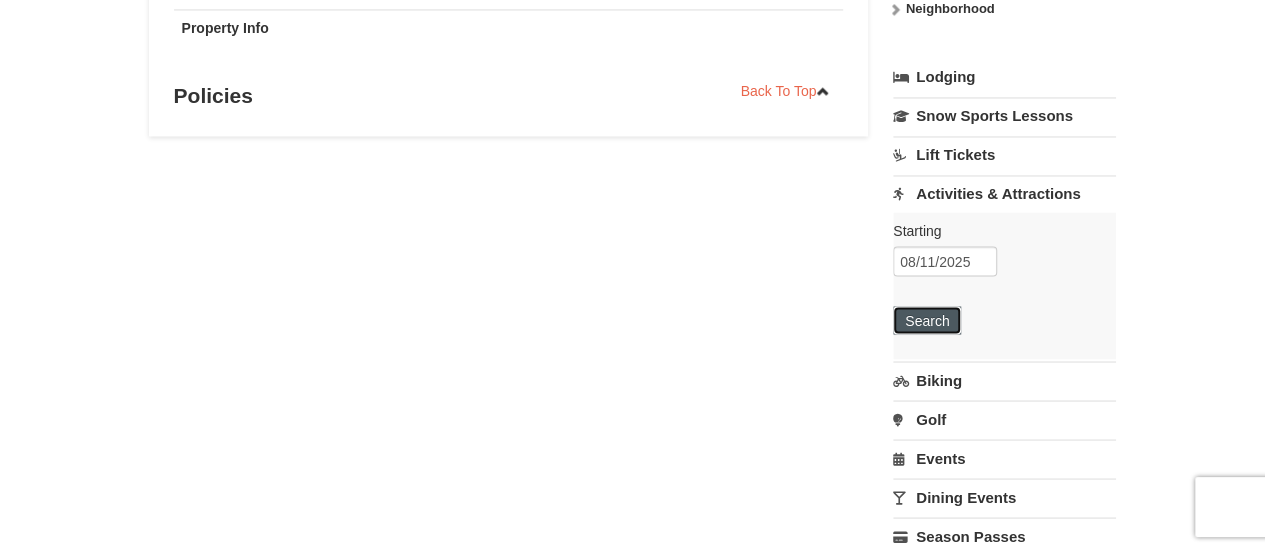 click on "Search" at bounding box center [927, 320] 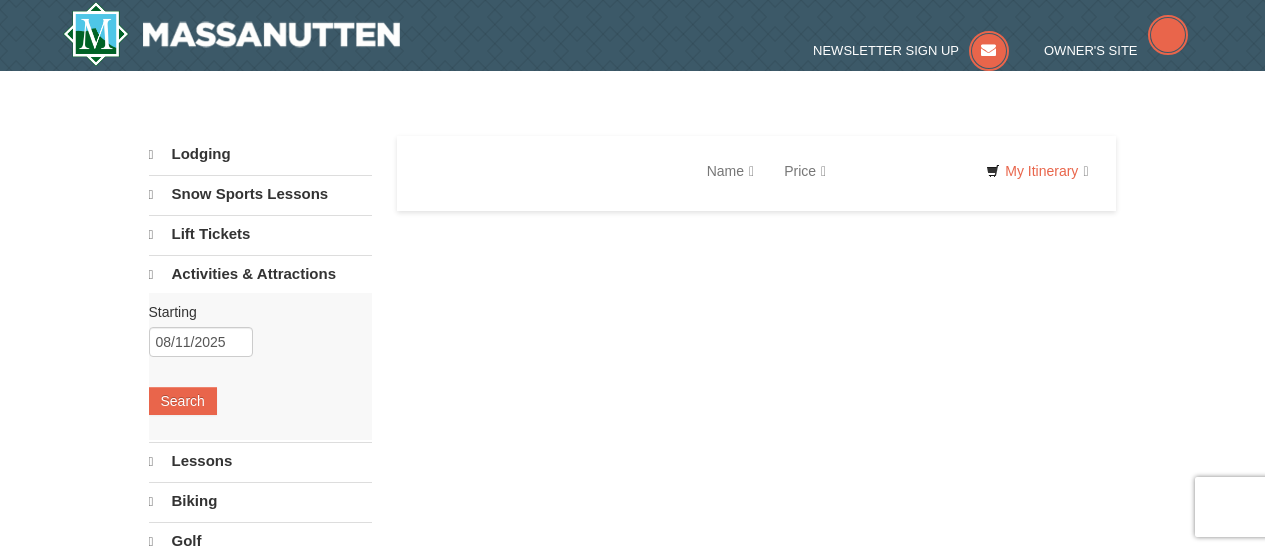 scroll, scrollTop: 0, scrollLeft: 0, axis: both 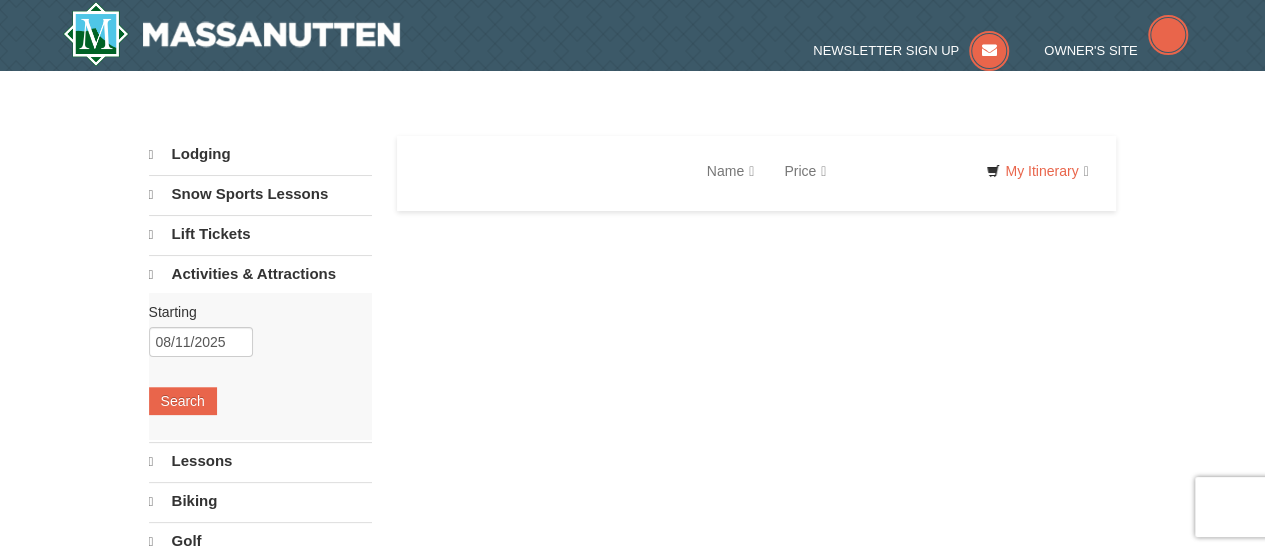 select on "8" 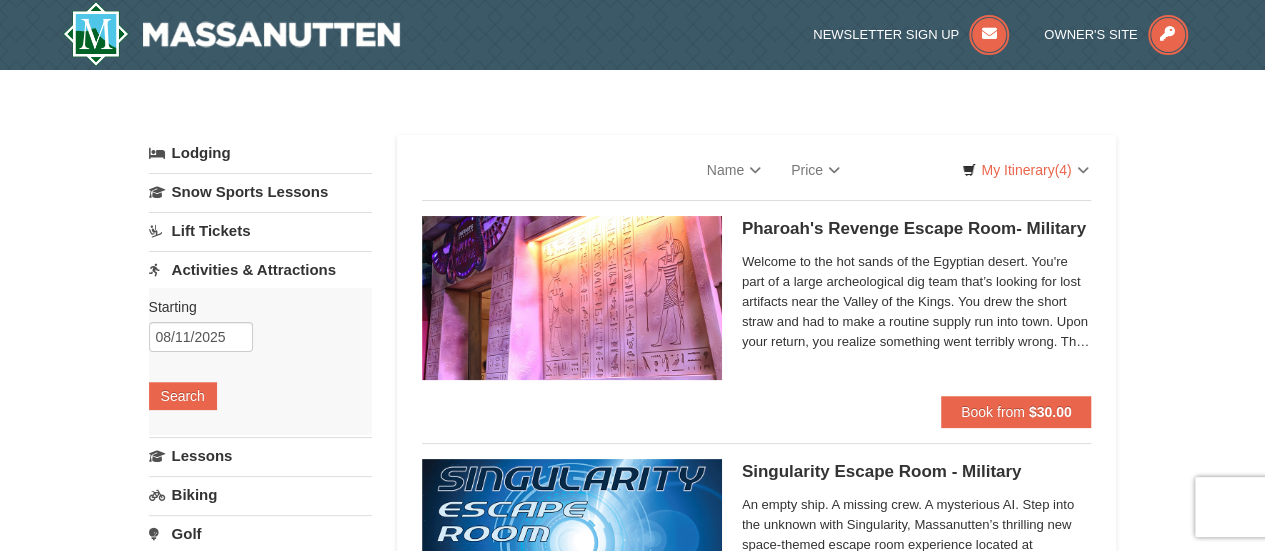 scroll, scrollTop: 0, scrollLeft: 0, axis: both 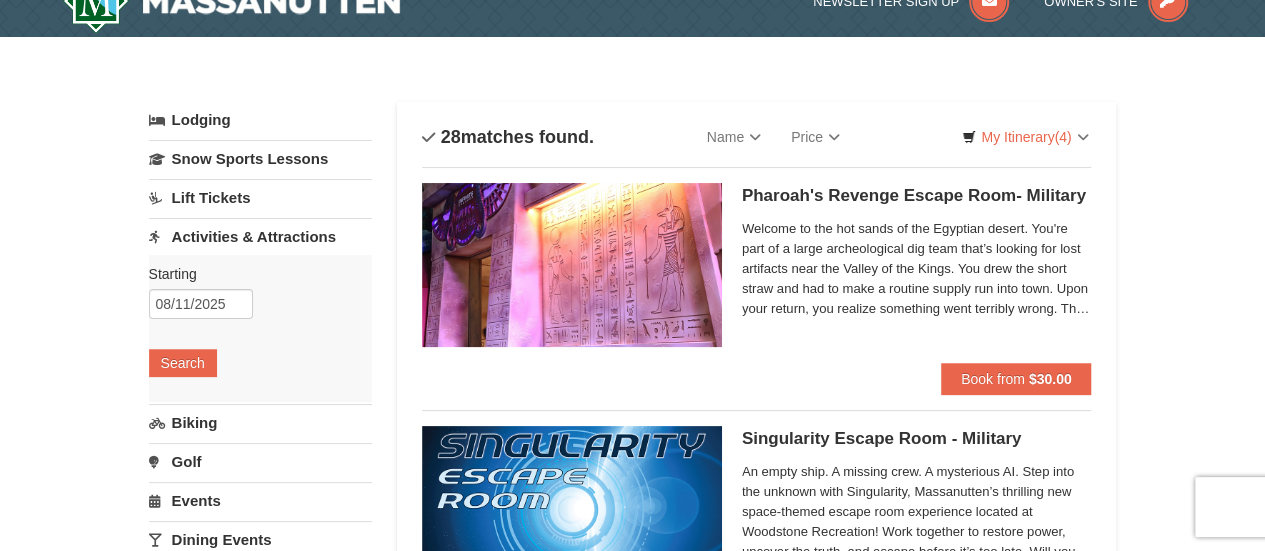 click on "Lift Tickets" at bounding box center (260, 197) 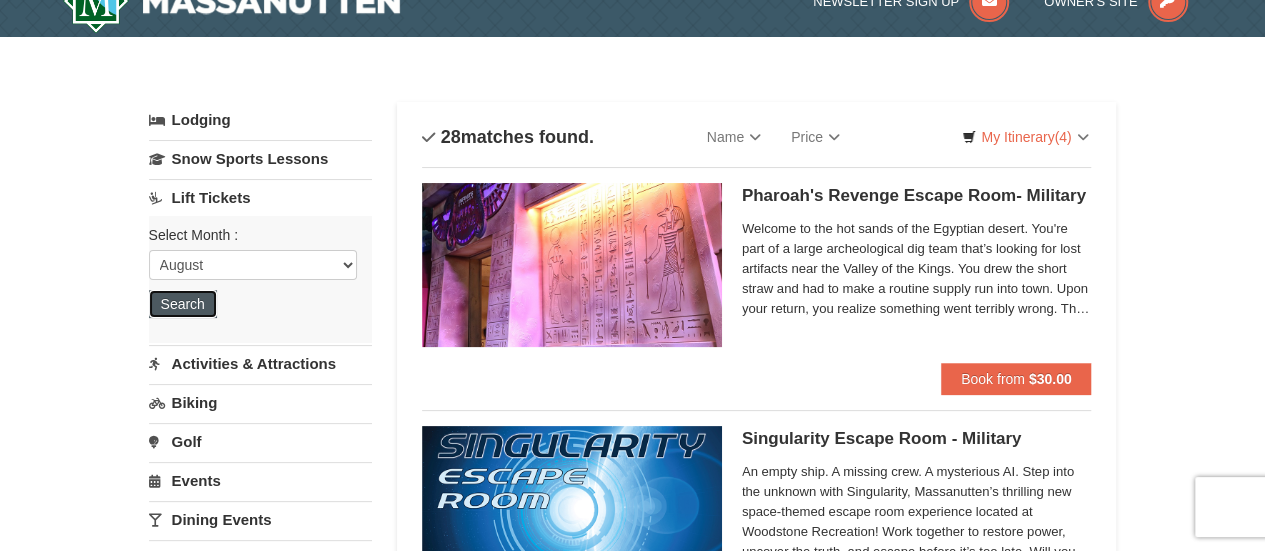 click on "Search" at bounding box center [183, 304] 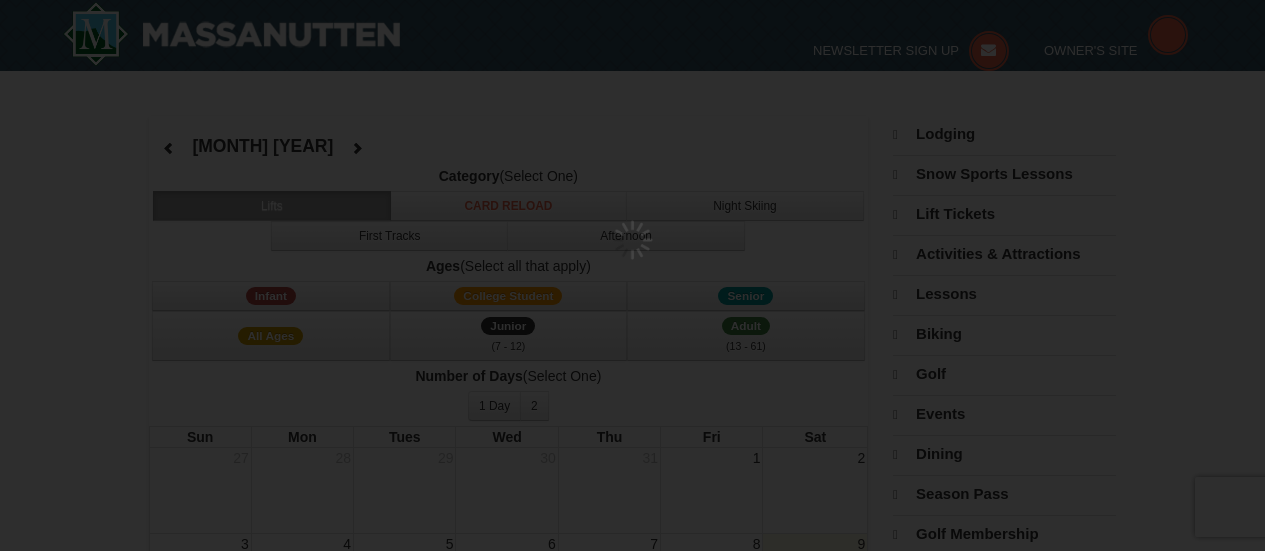 select on "8" 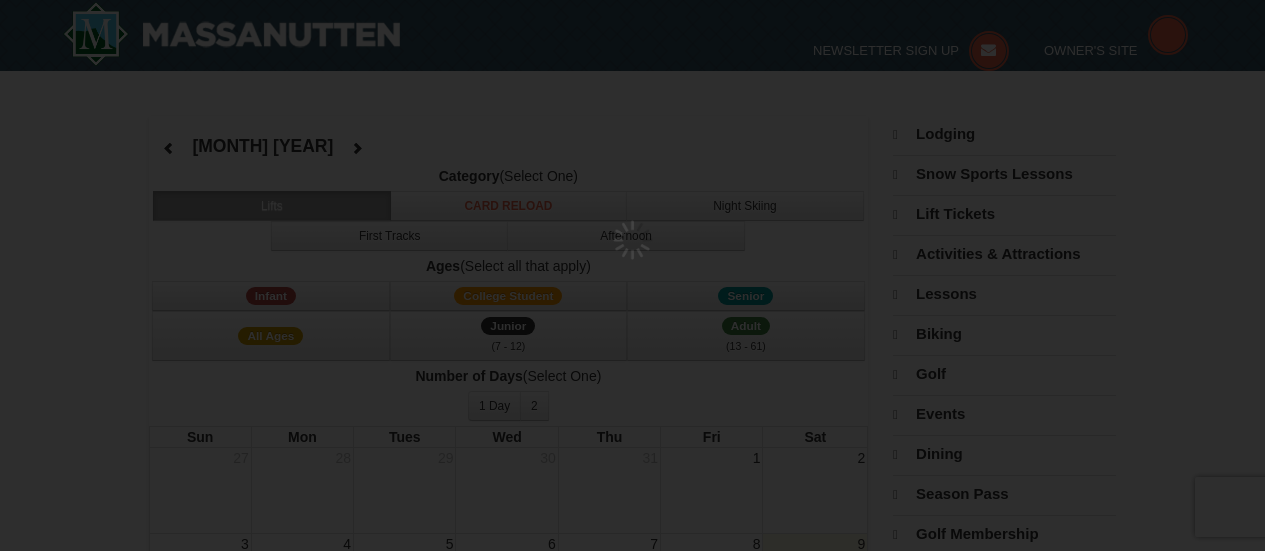 scroll, scrollTop: 0, scrollLeft: 0, axis: both 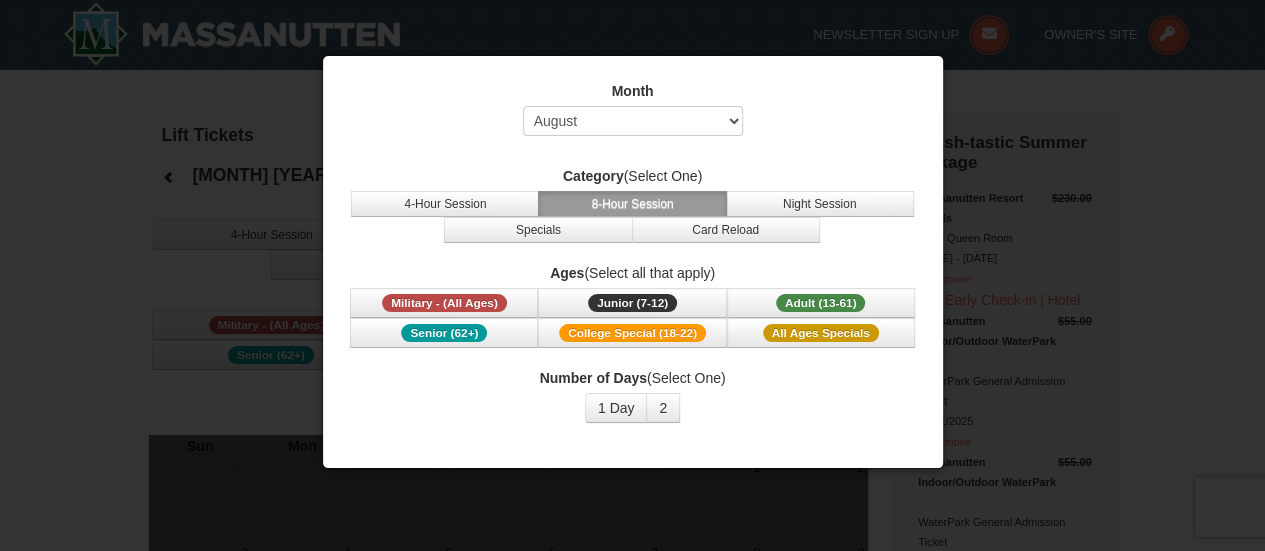 click at bounding box center (632, 275) 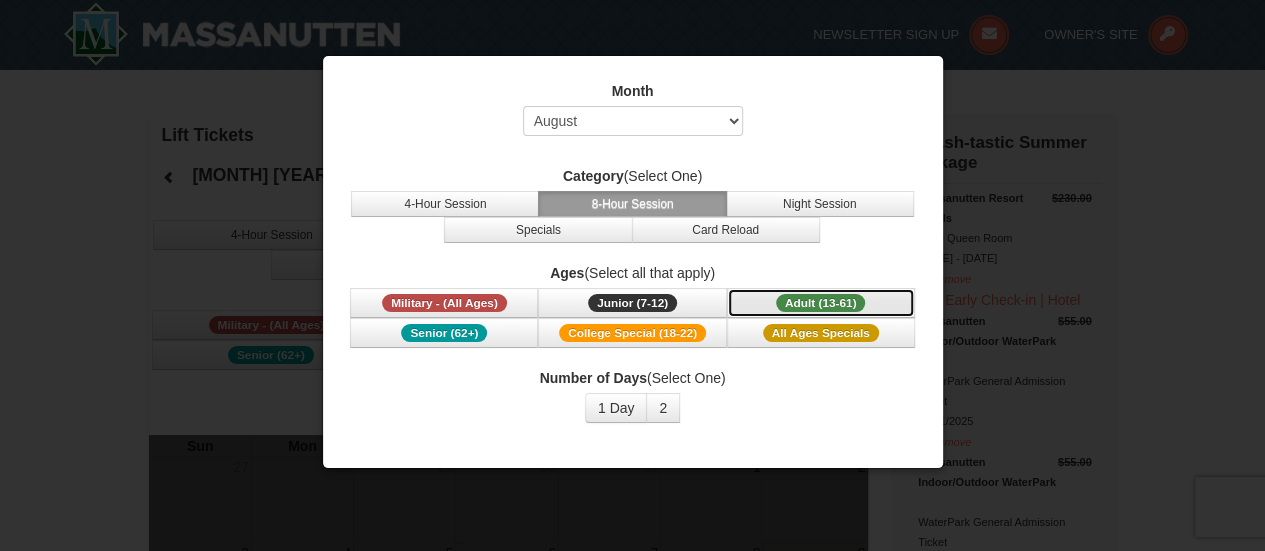click on "Adult (13-61)
(13 - 61)" at bounding box center (821, 303) 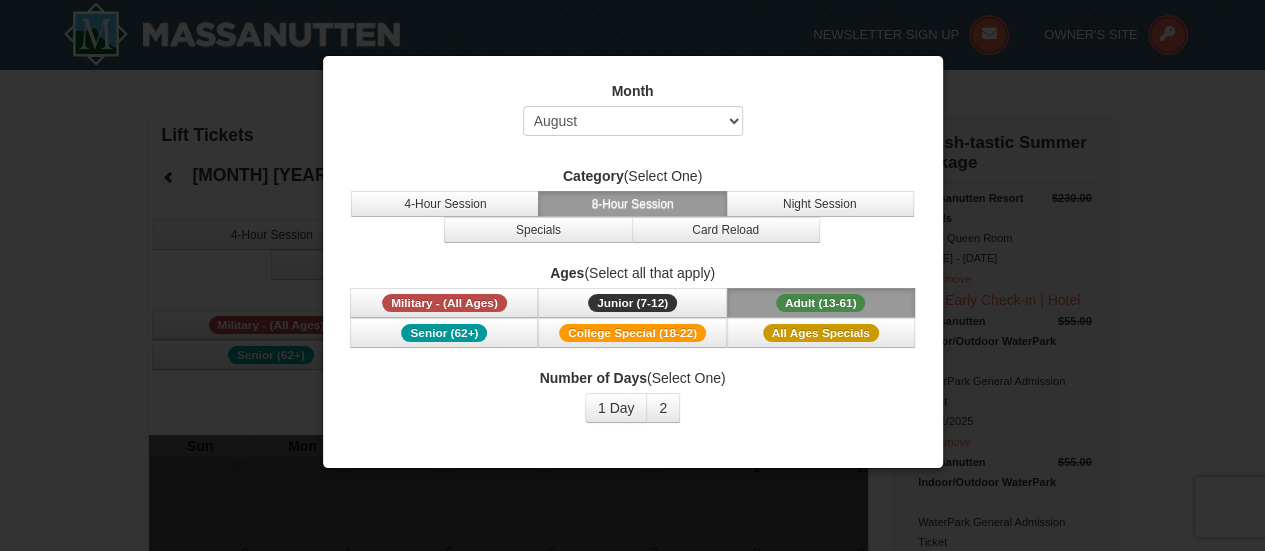 click at bounding box center [632, 275] 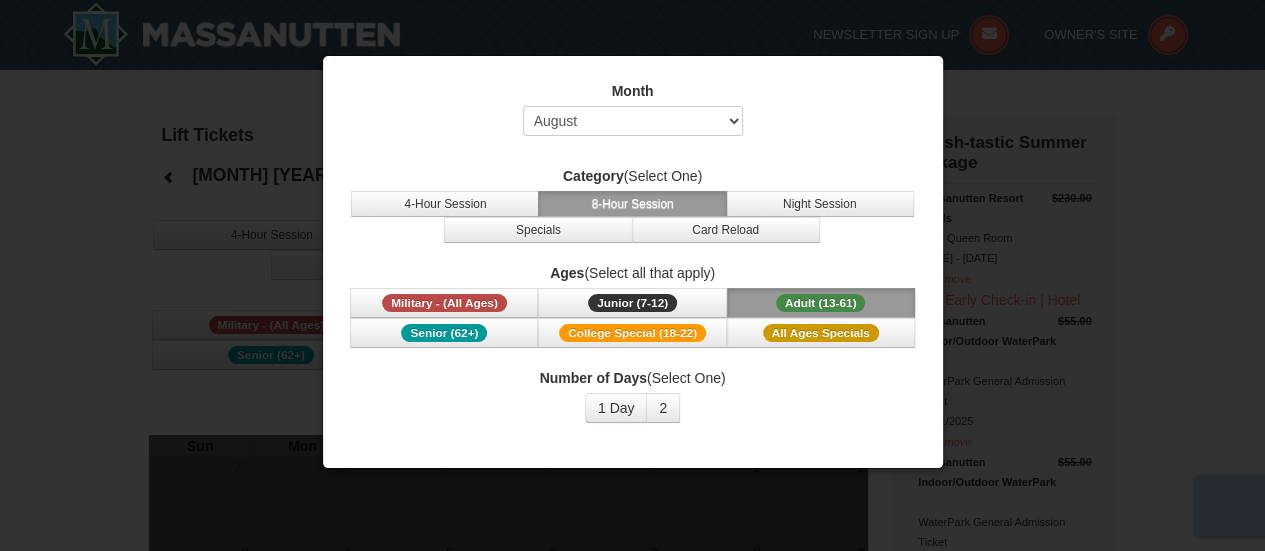 click at bounding box center [632, 275] 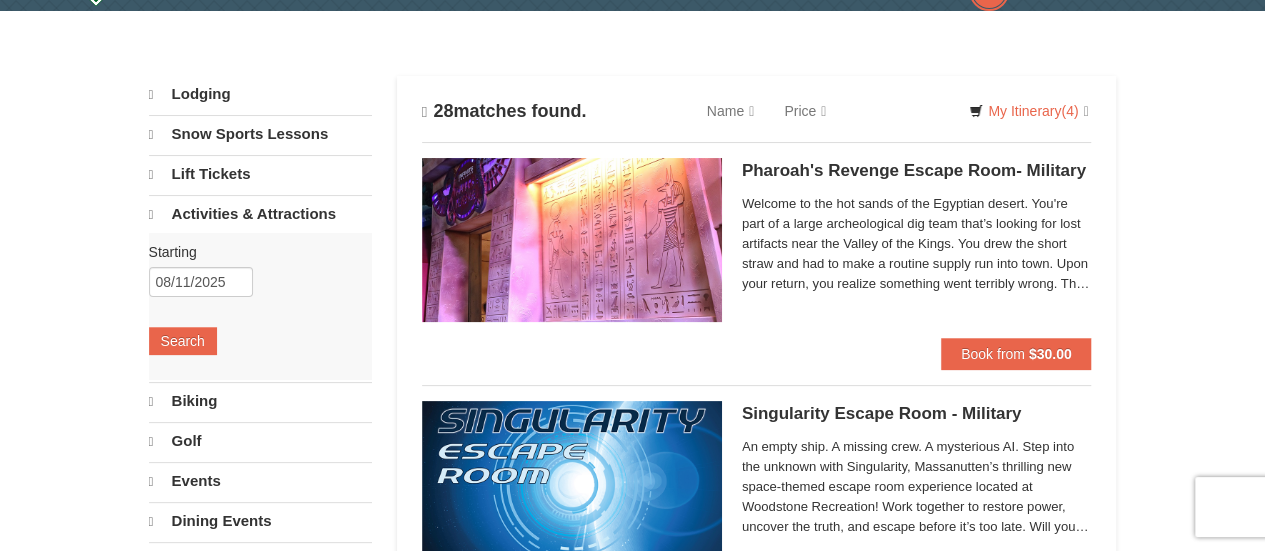 scroll, scrollTop: 0, scrollLeft: 0, axis: both 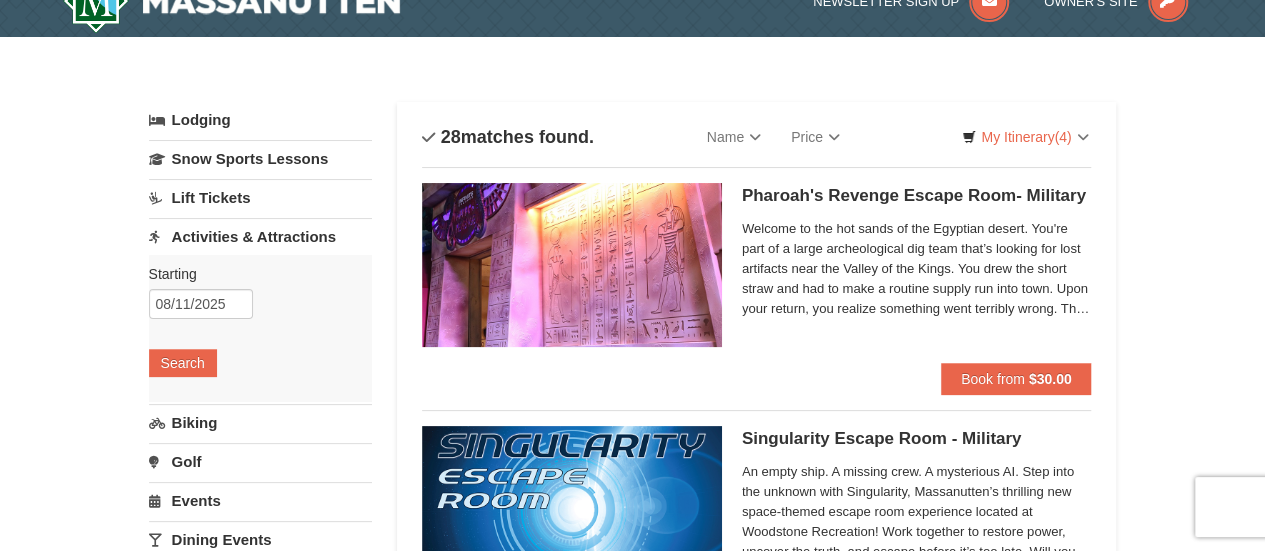click on "Starting Please format dates MM/DD/YYYY Please format dates MM/DD/YYYY" at bounding box center (253, 274) 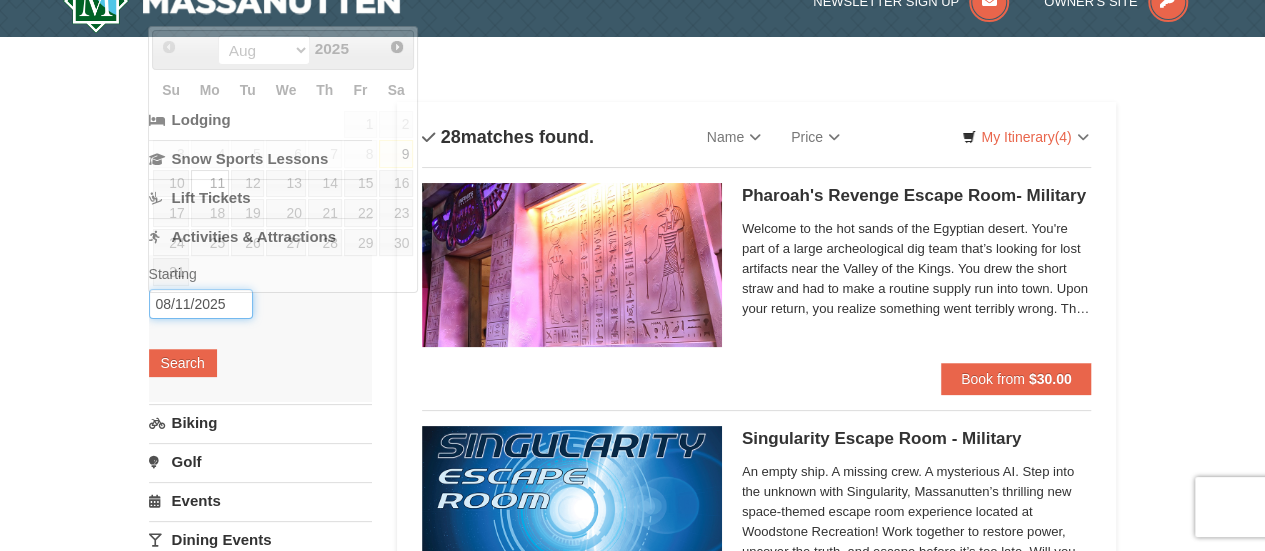 click on "08/11/2025" at bounding box center (201, 304) 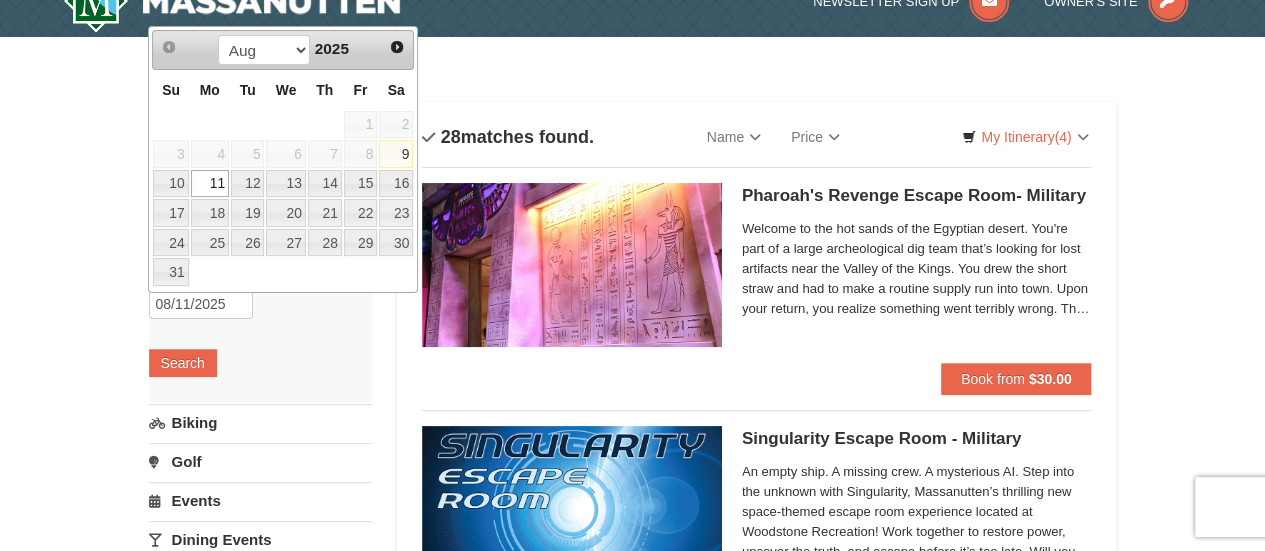 click on "9" at bounding box center [396, 154] 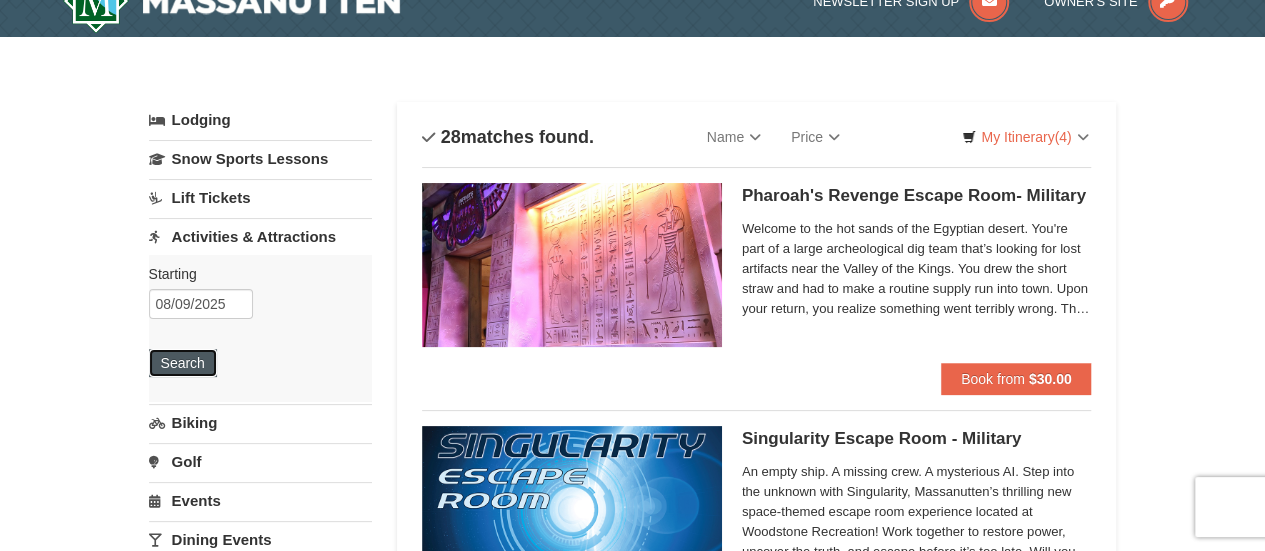 click on "Search" at bounding box center [183, 363] 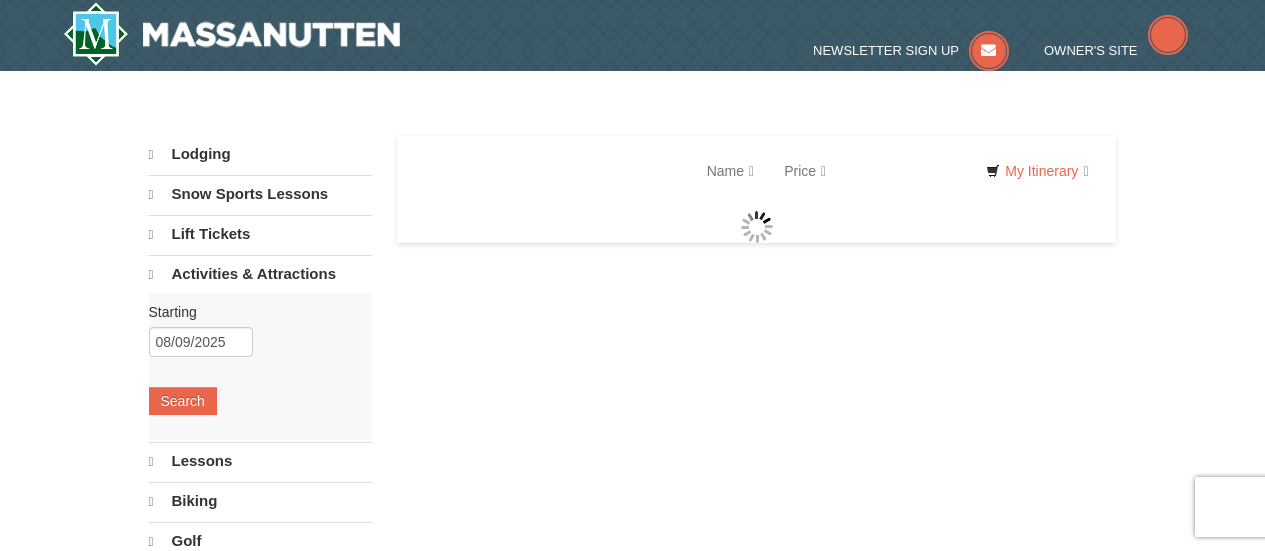 scroll, scrollTop: 0, scrollLeft: 0, axis: both 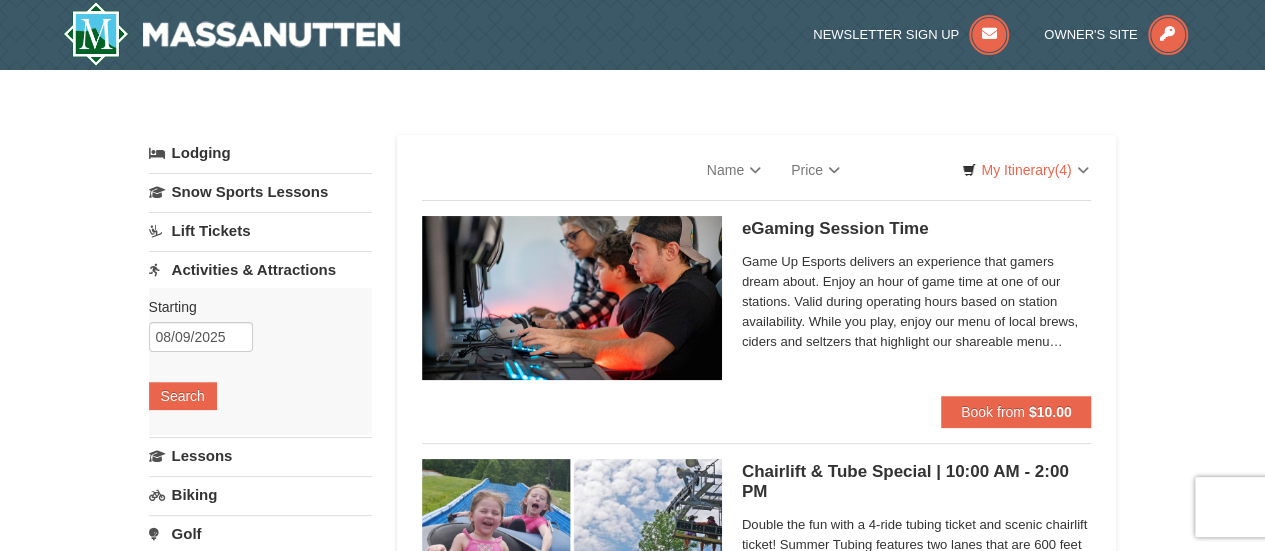 select on "8" 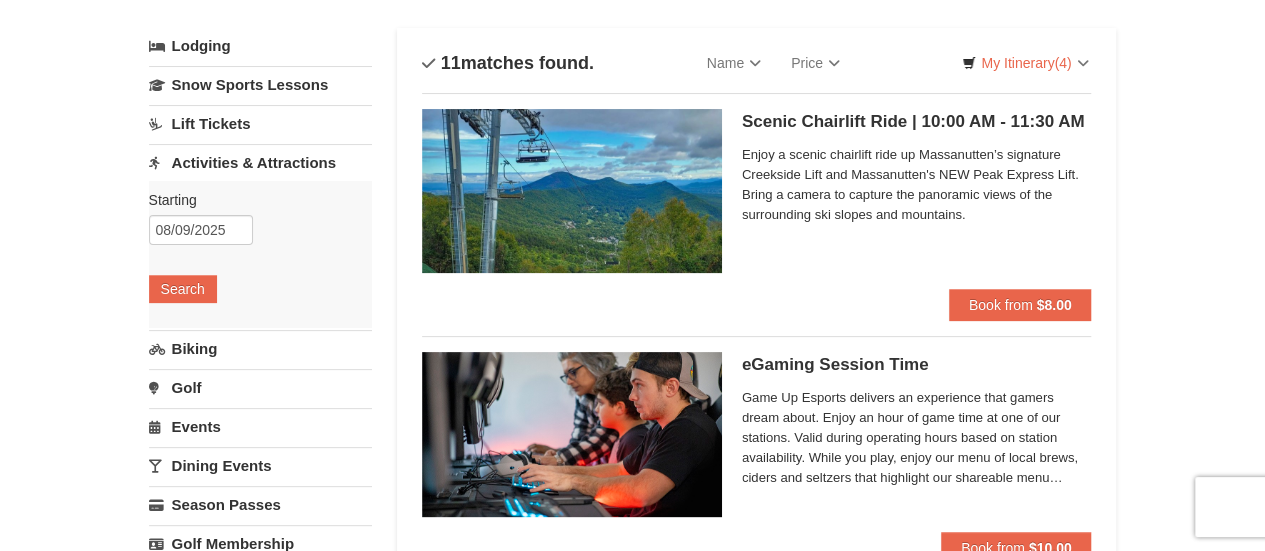 scroll, scrollTop: 108, scrollLeft: 0, axis: vertical 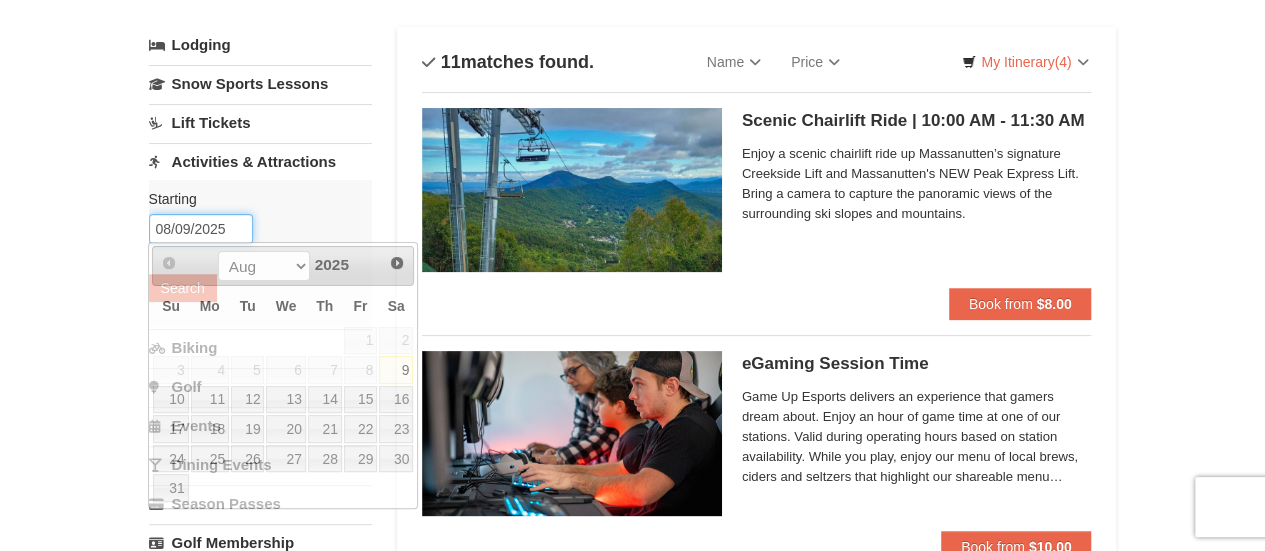 click on "08/09/2025" at bounding box center (201, 229) 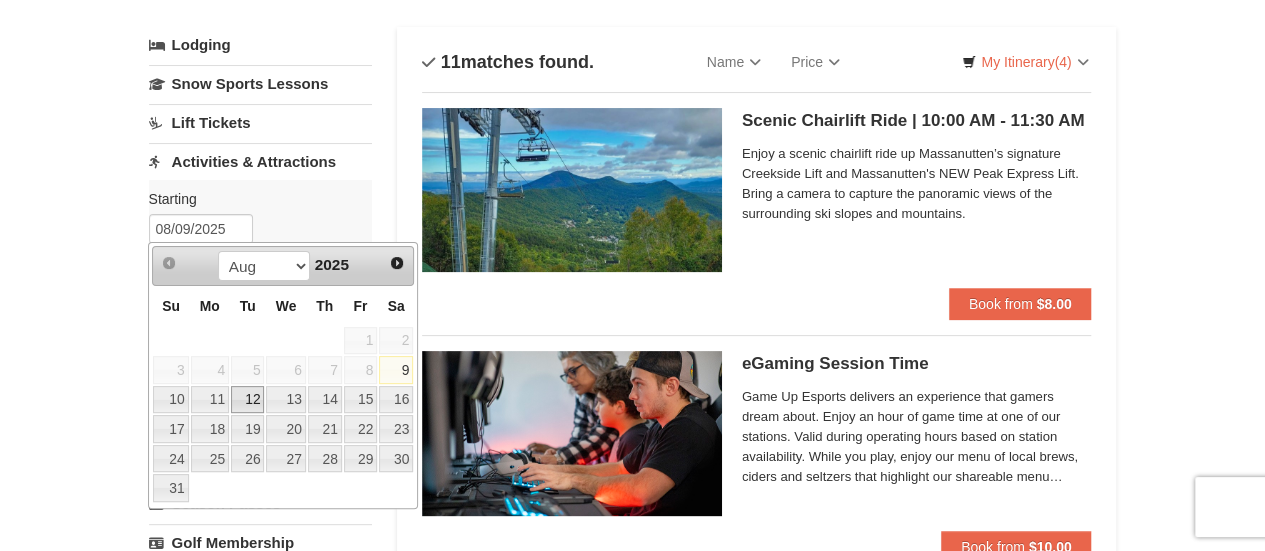 click on "12" at bounding box center (248, 400) 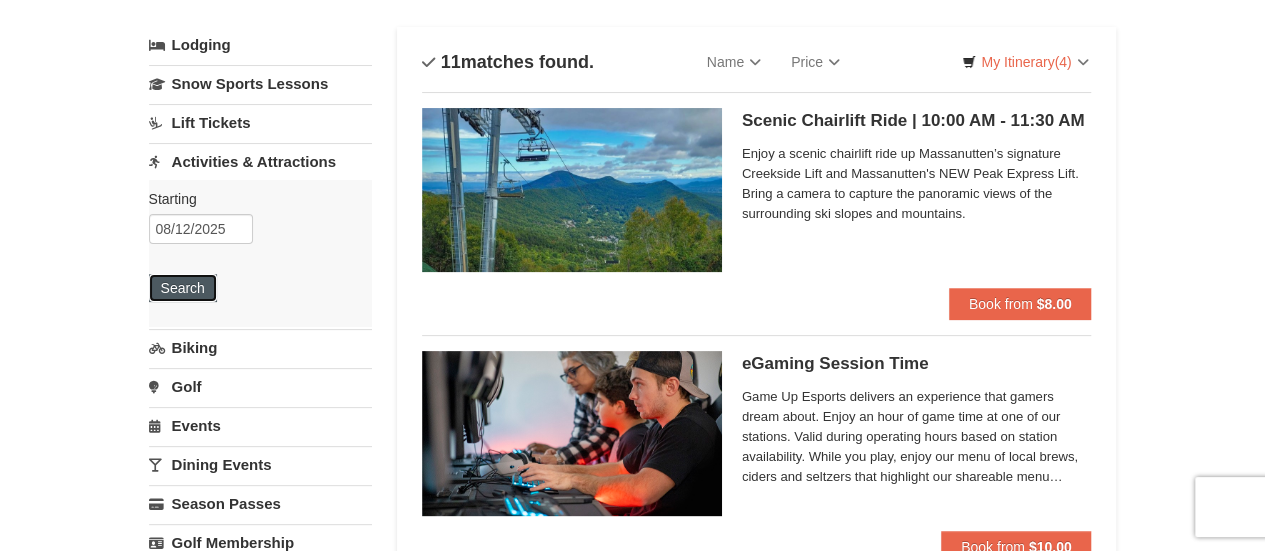 click on "Search" at bounding box center [183, 288] 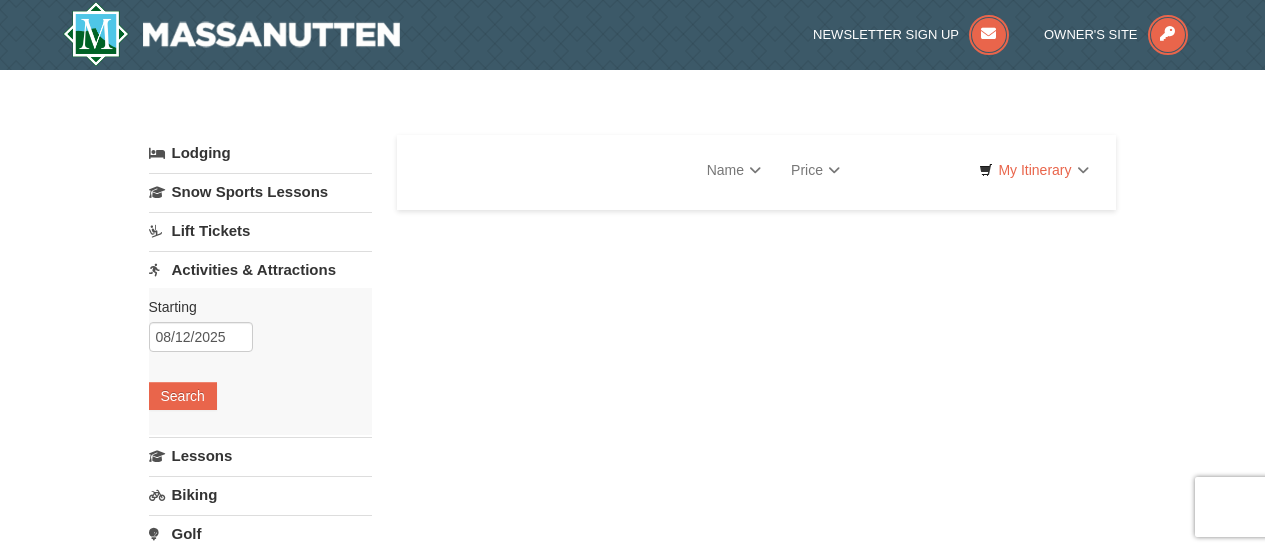 scroll, scrollTop: 0, scrollLeft: 0, axis: both 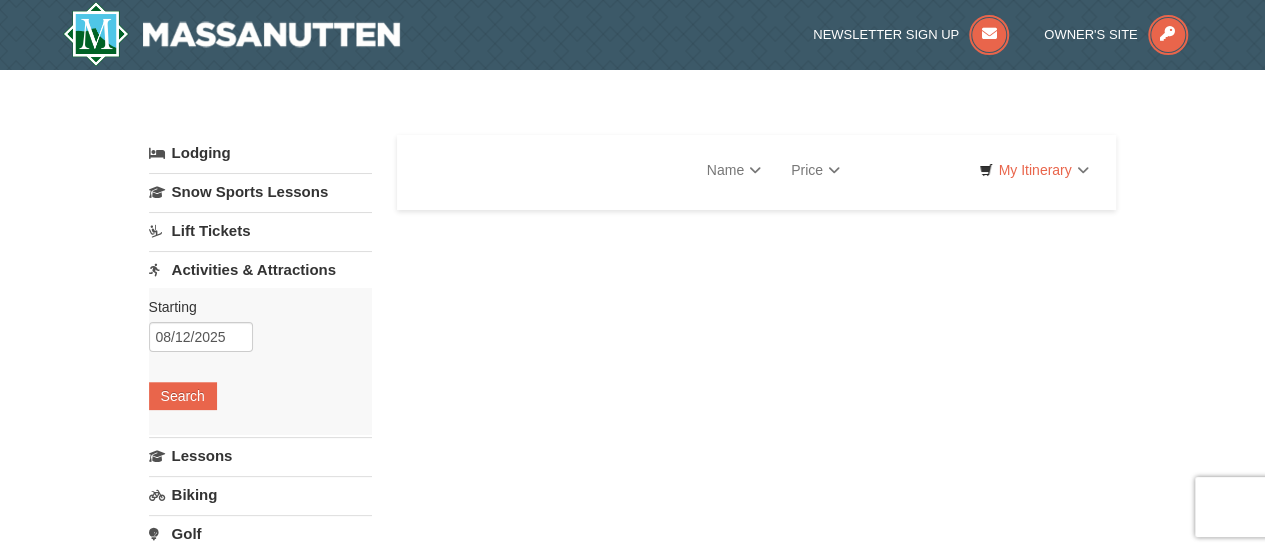 select on "8" 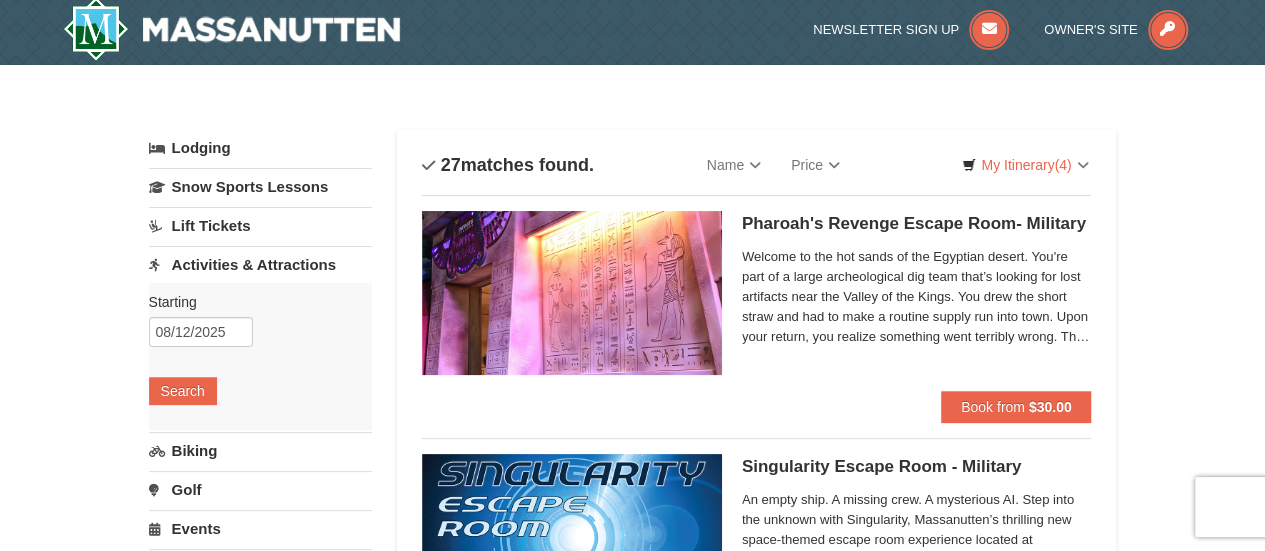 scroll, scrollTop: 38, scrollLeft: 0, axis: vertical 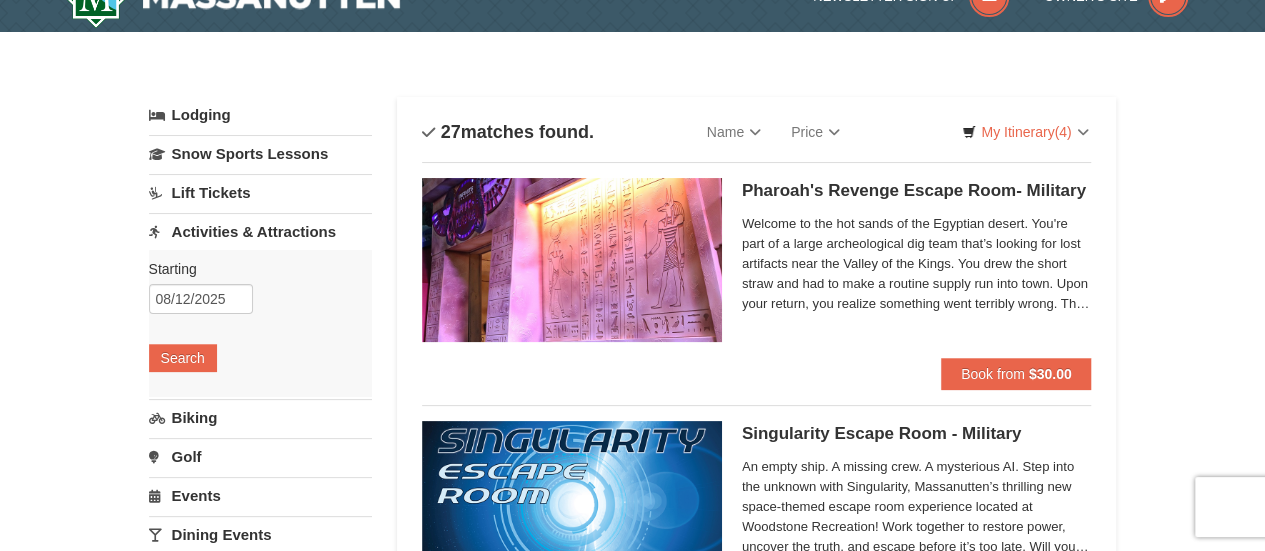 click on "Lift Tickets" at bounding box center (260, 192) 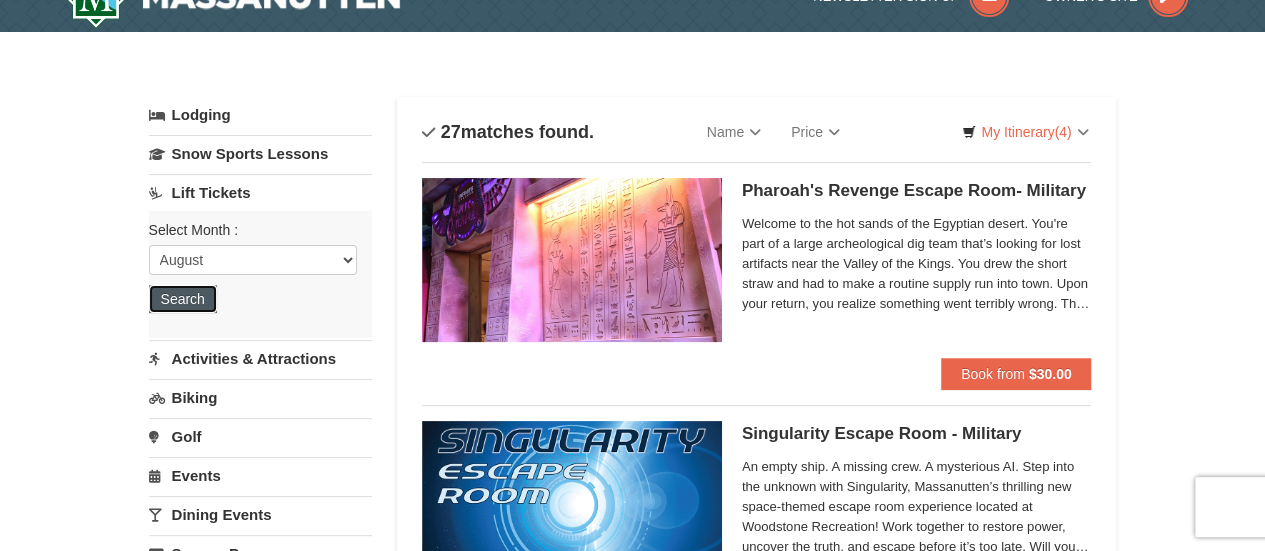 click on "Search" at bounding box center (183, 299) 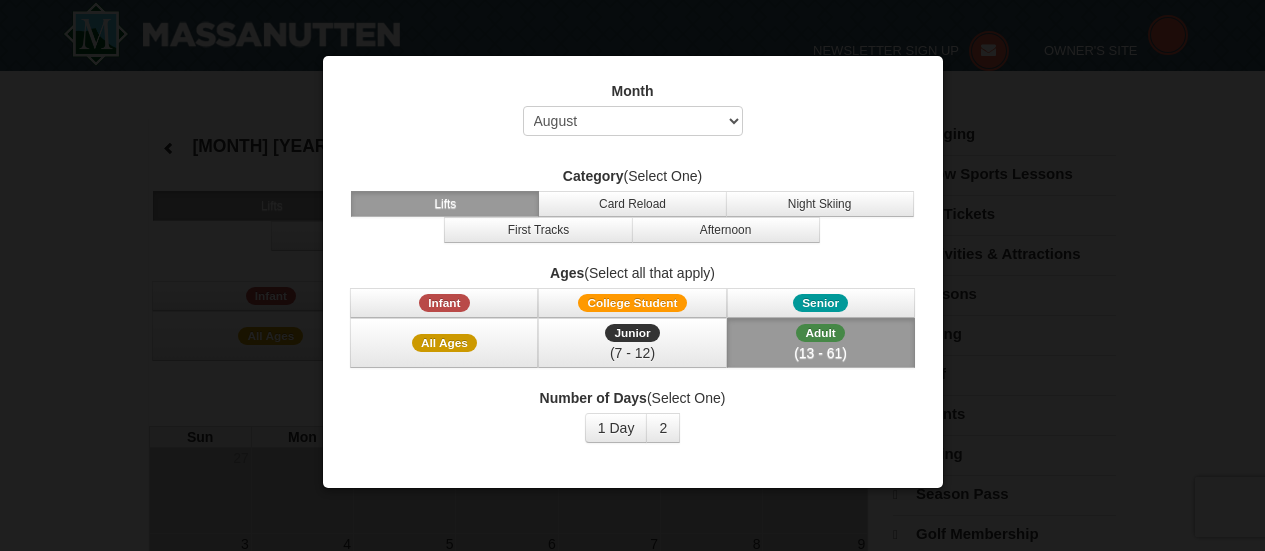 select on "8" 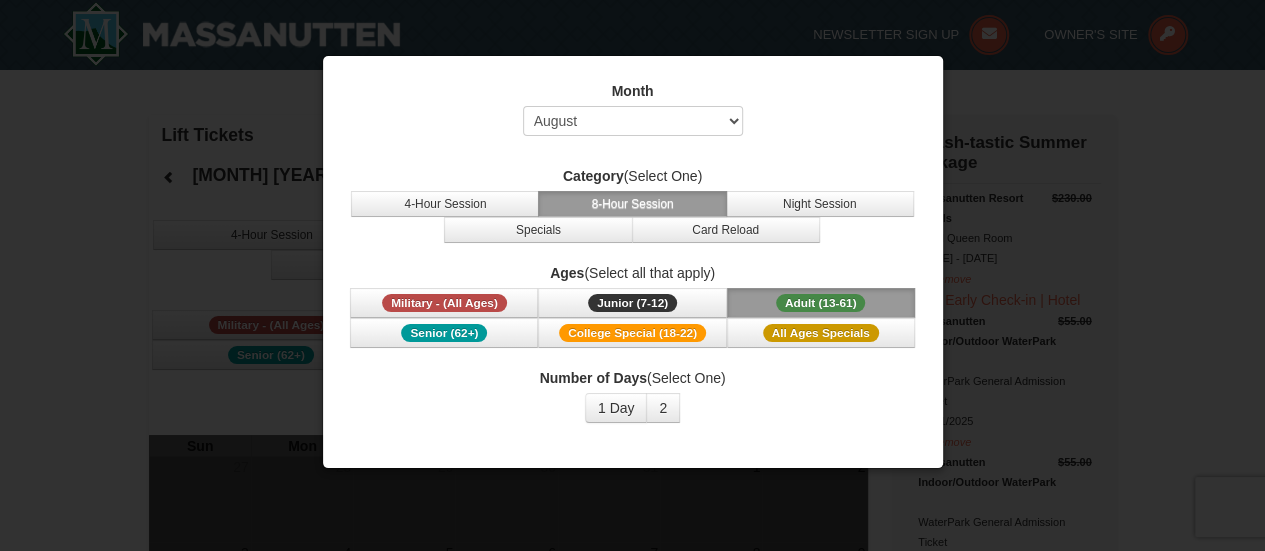 scroll, scrollTop: 0, scrollLeft: 0, axis: both 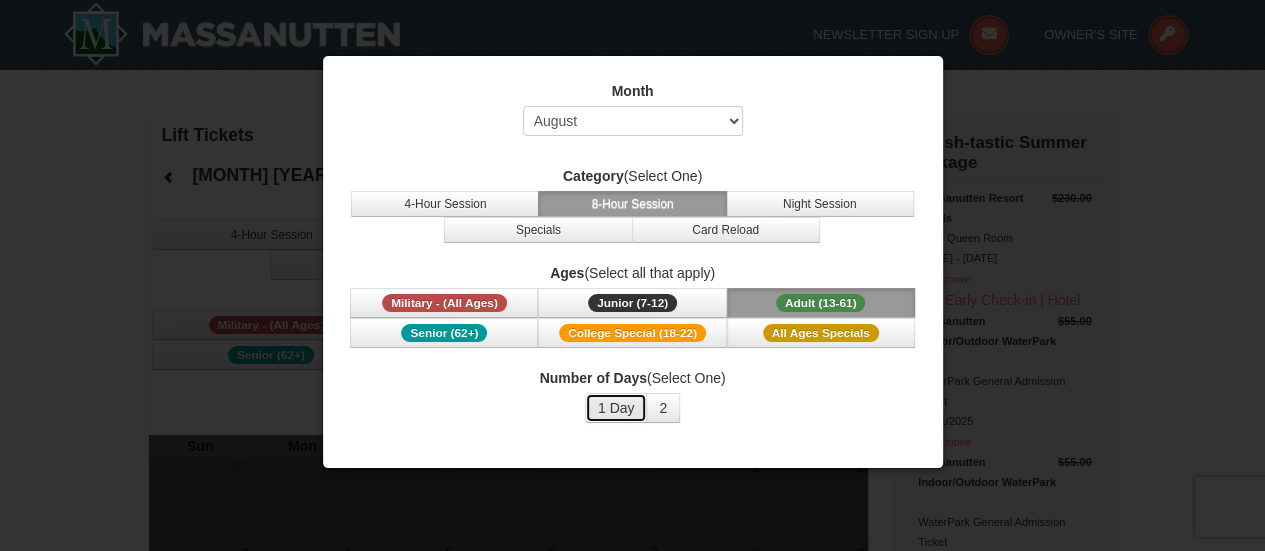click on "1 Day" at bounding box center (616, 408) 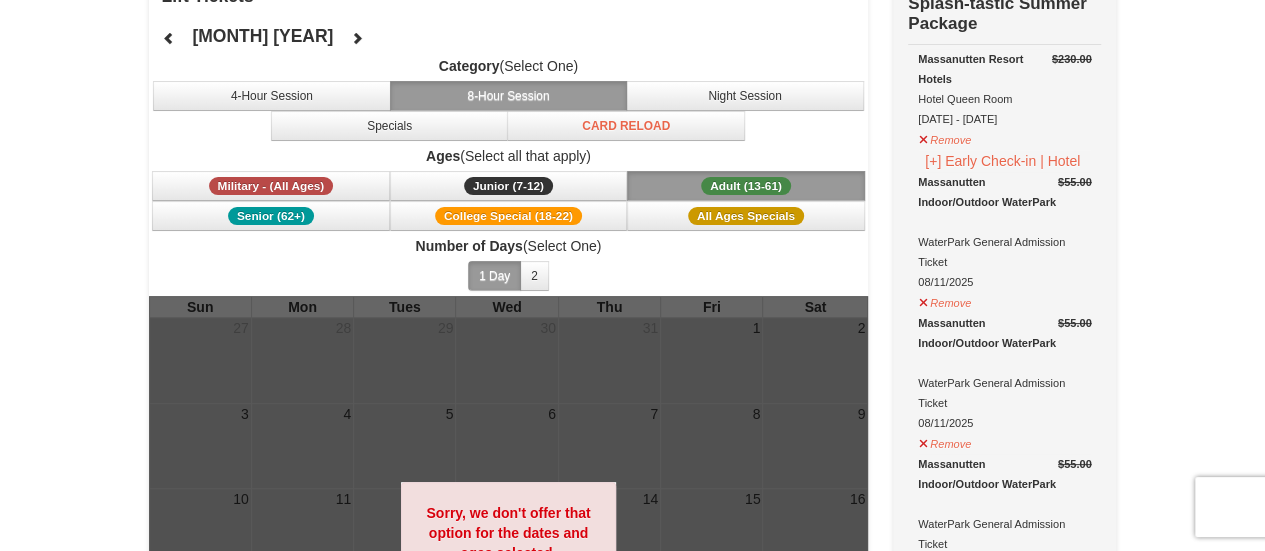 scroll, scrollTop: 138, scrollLeft: 0, axis: vertical 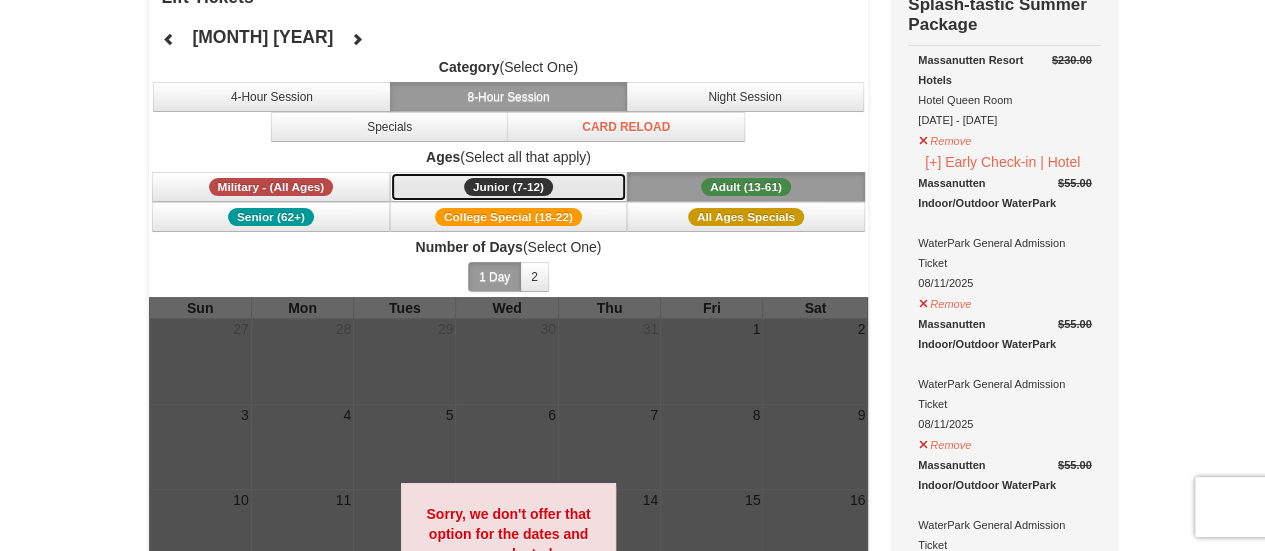 click on "Junior (7-12)" at bounding box center (508, 187) 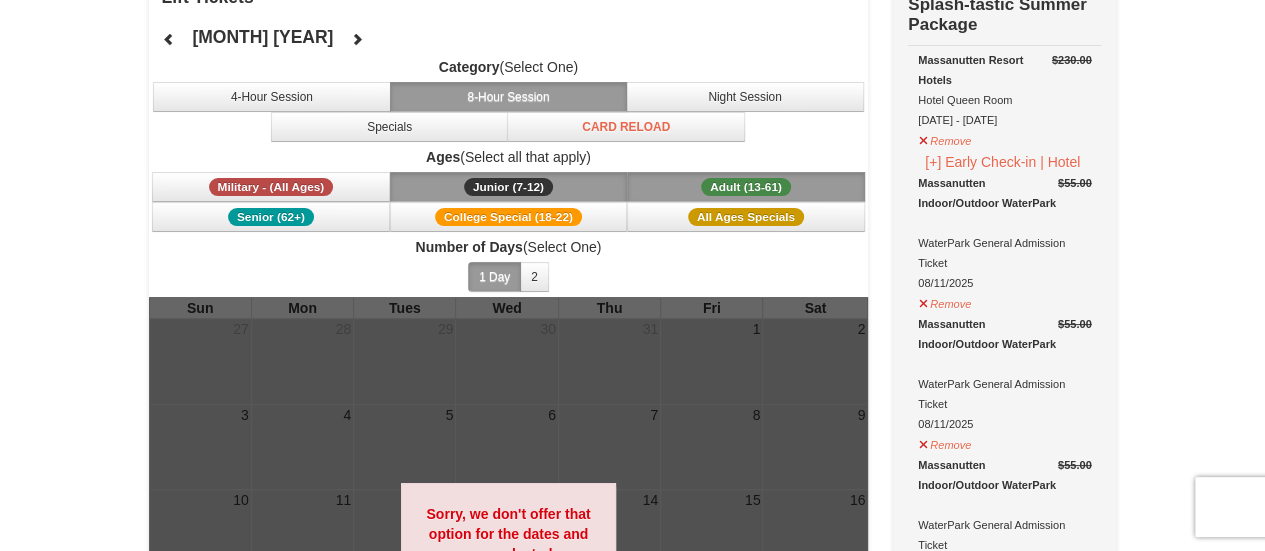 click on "Adult (13-61)
(13 - 61)" at bounding box center (746, 187) 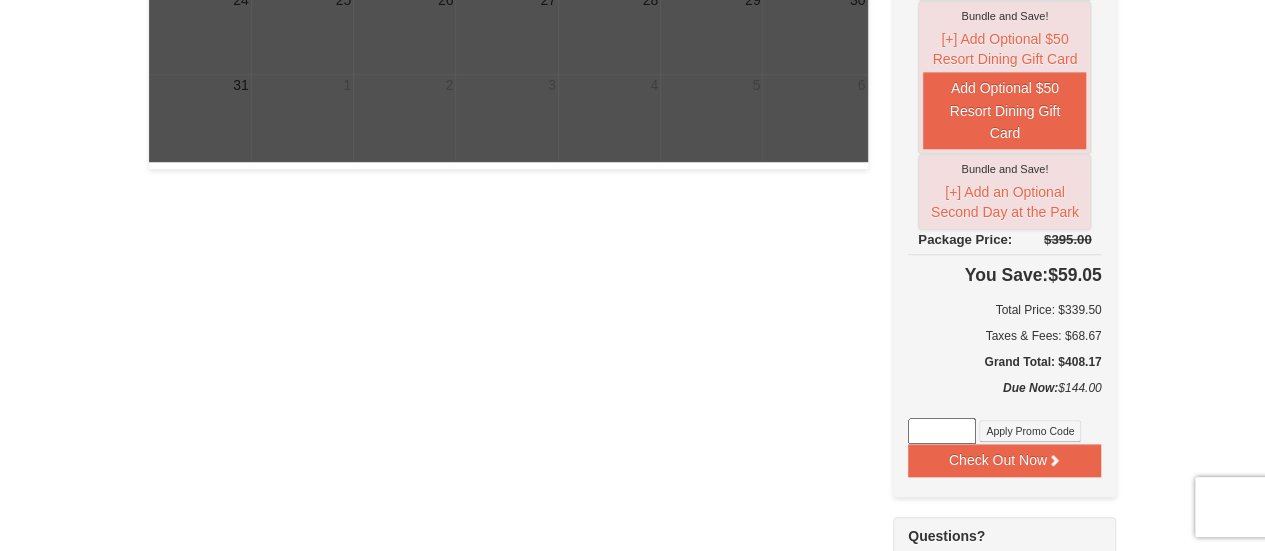 scroll, scrollTop: 815, scrollLeft: 0, axis: vertical 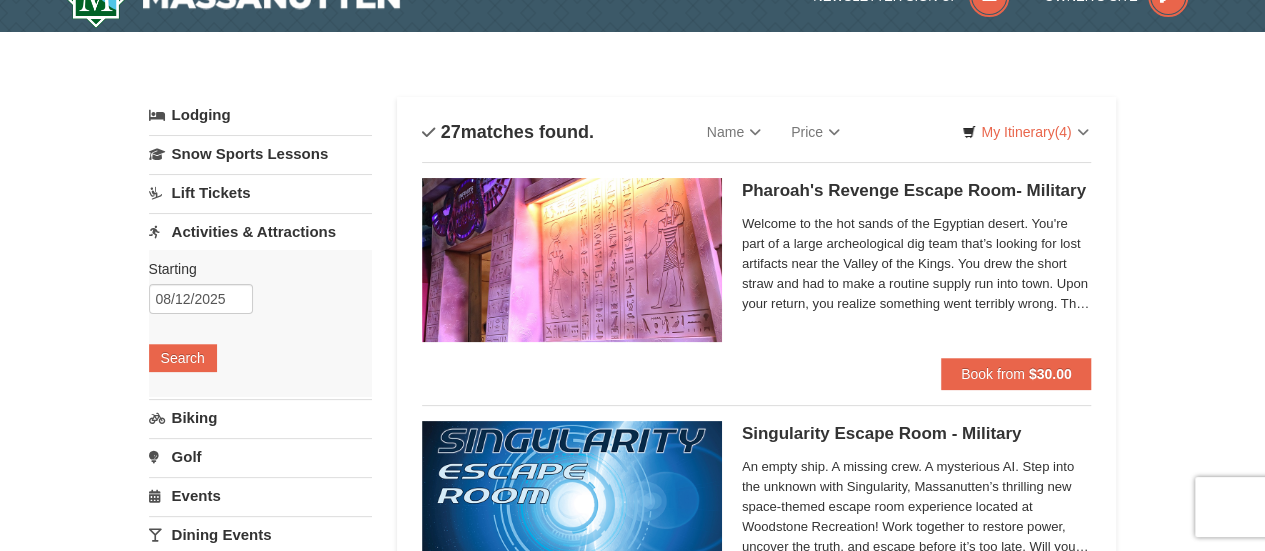 click on "Activities & Attractions" at bounding box center [260, 231] 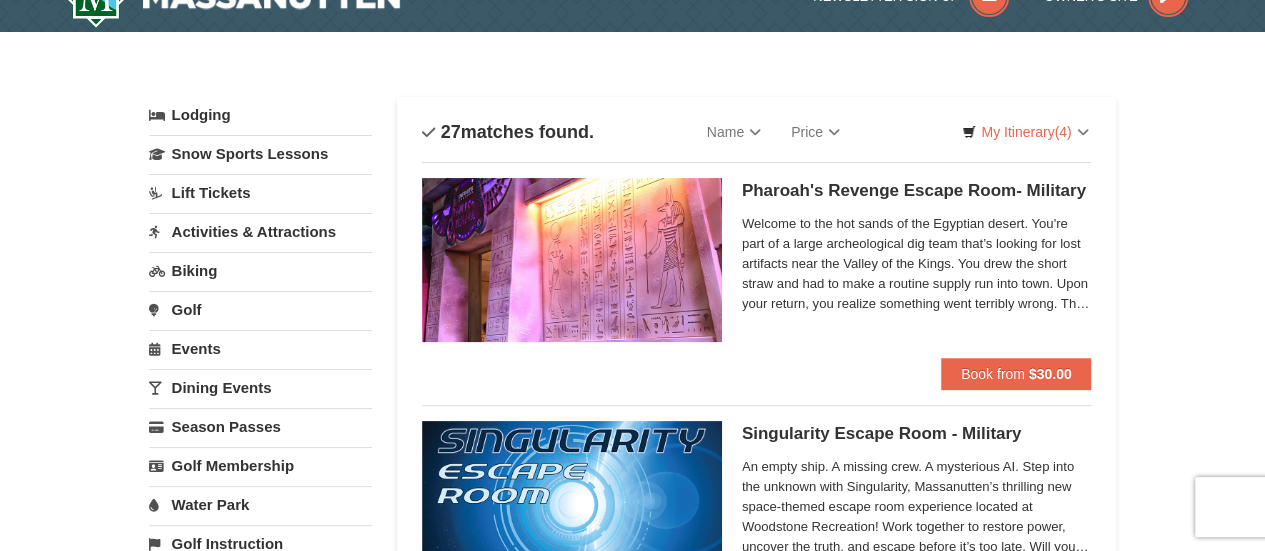 click on "Activities & Attractions" at bounding box center [260, 231] 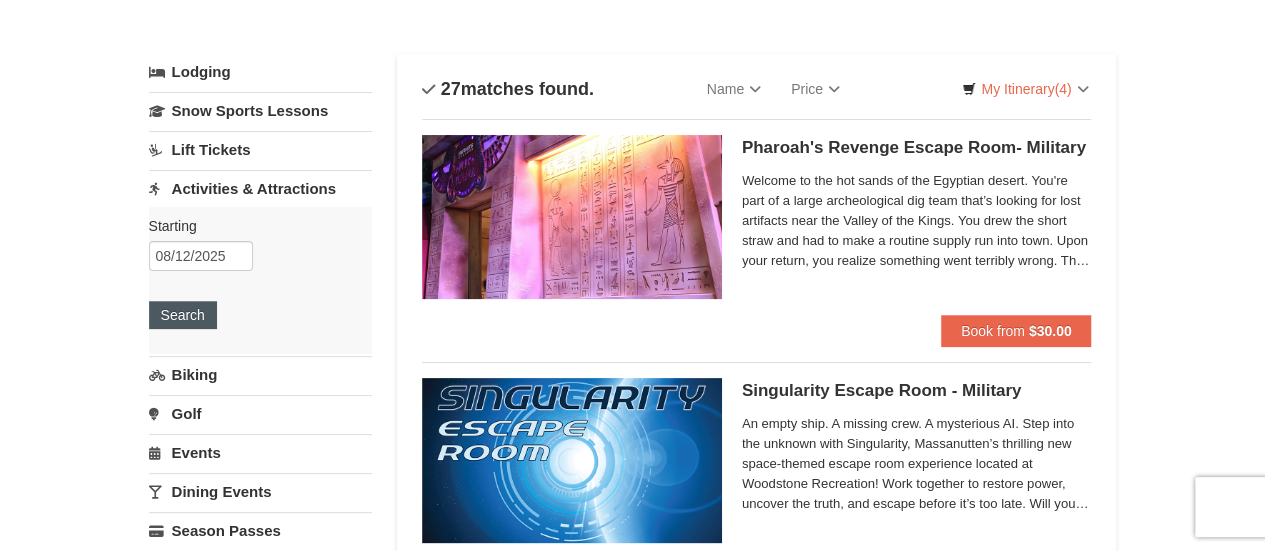 scroll, scrollTop: 82, scrollLeft: 0, axis: vertical 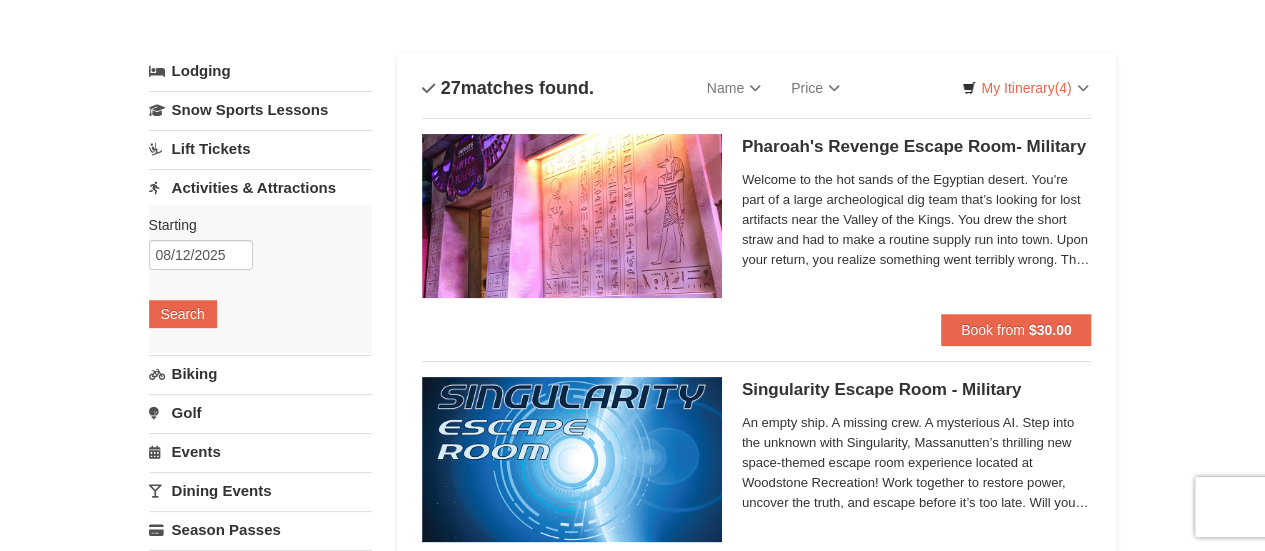 click on "Lift Tickets" at bounding box center (260, 148) 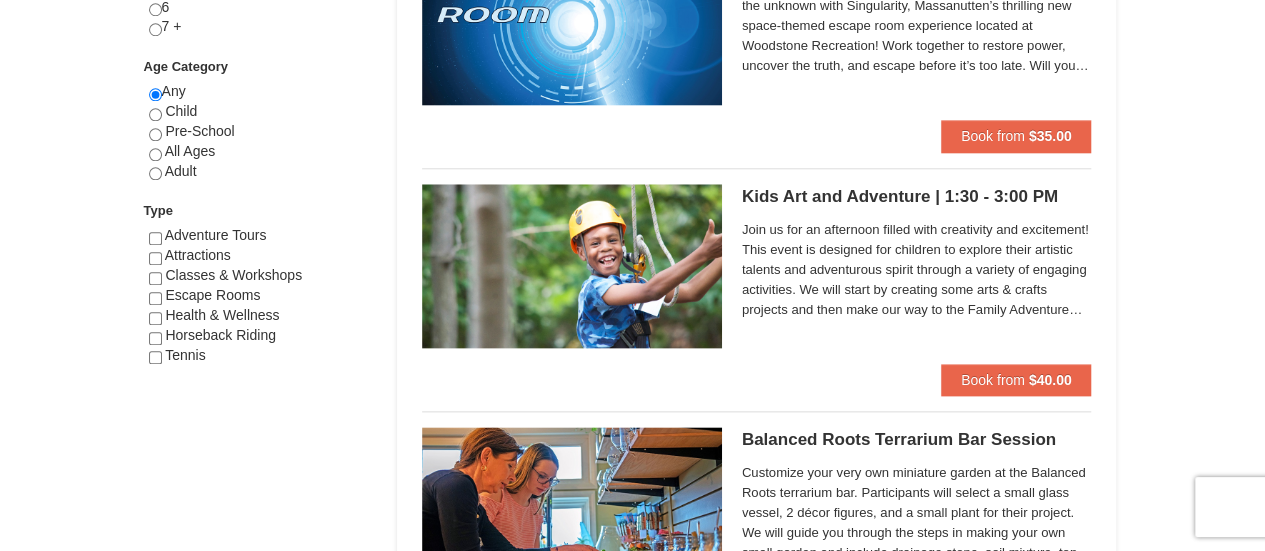 scroll, scrollTop: 1009, scrollLeft: 0, axis: vertical 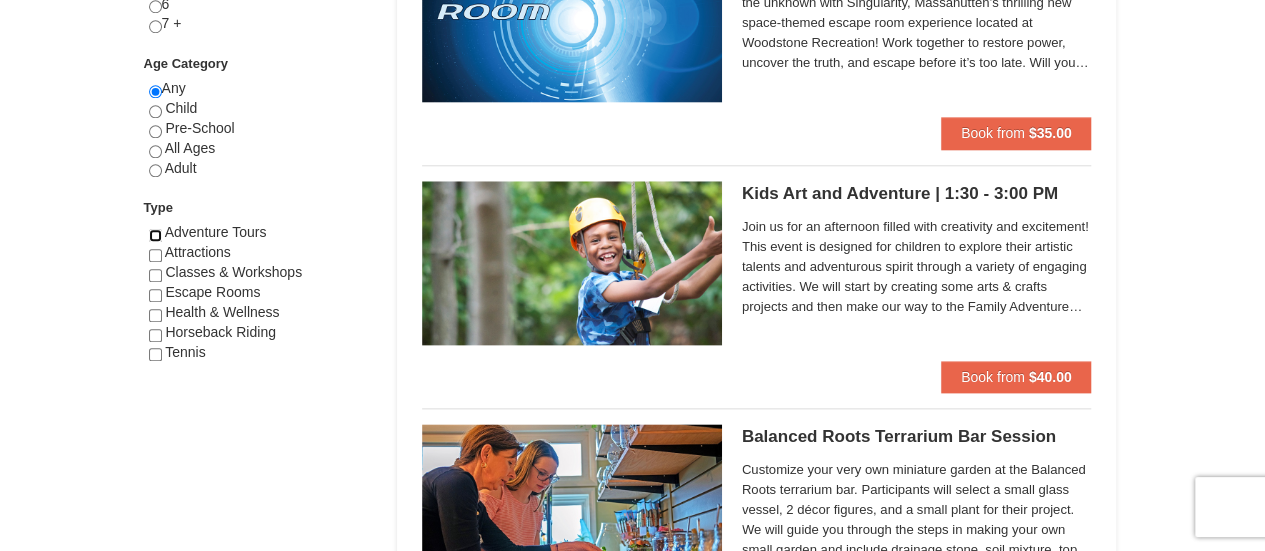 click at bounding box center [155, 235] 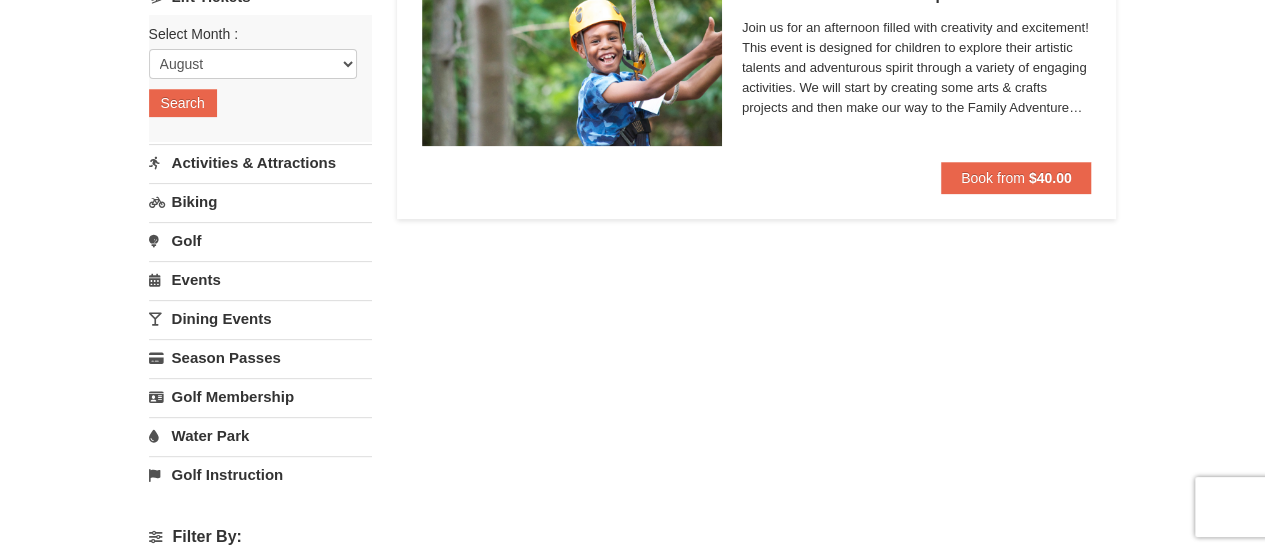 scroll, scrollTop: 0, scrollLeft: 0, axis: both 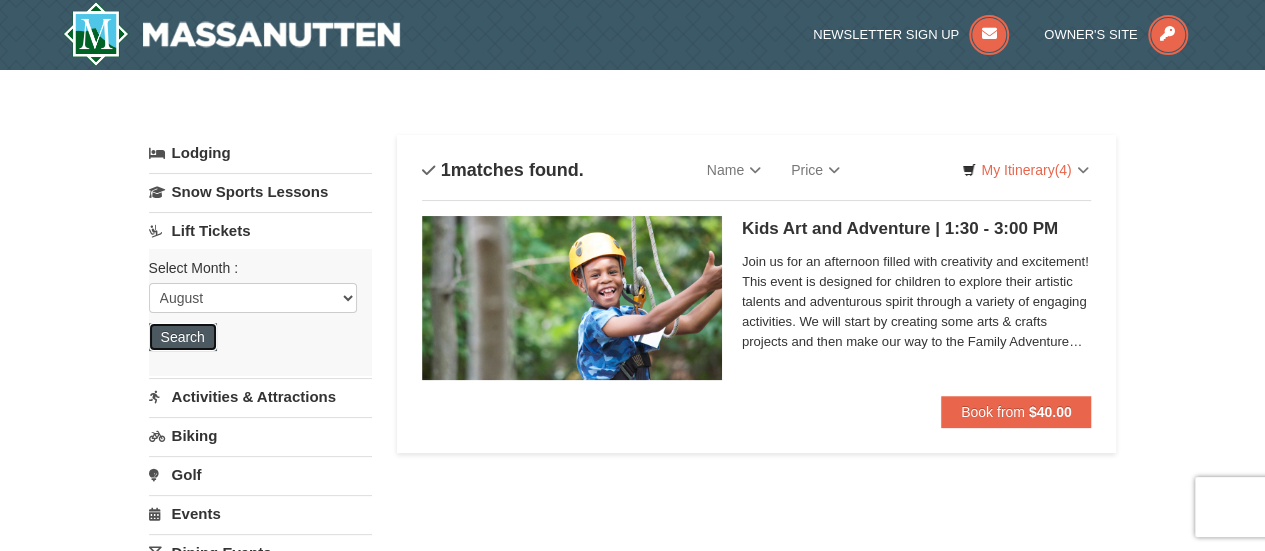click on "Search" at bounding box center [183, 337] 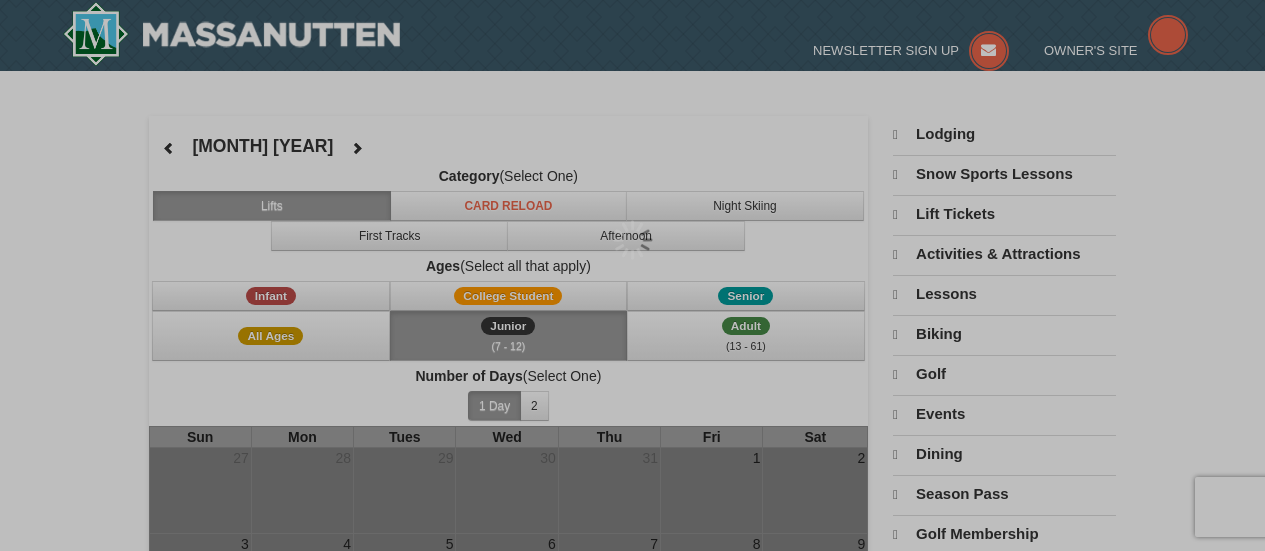 scroll, scrollTop: 0, scrollLeft: 0, axis: both 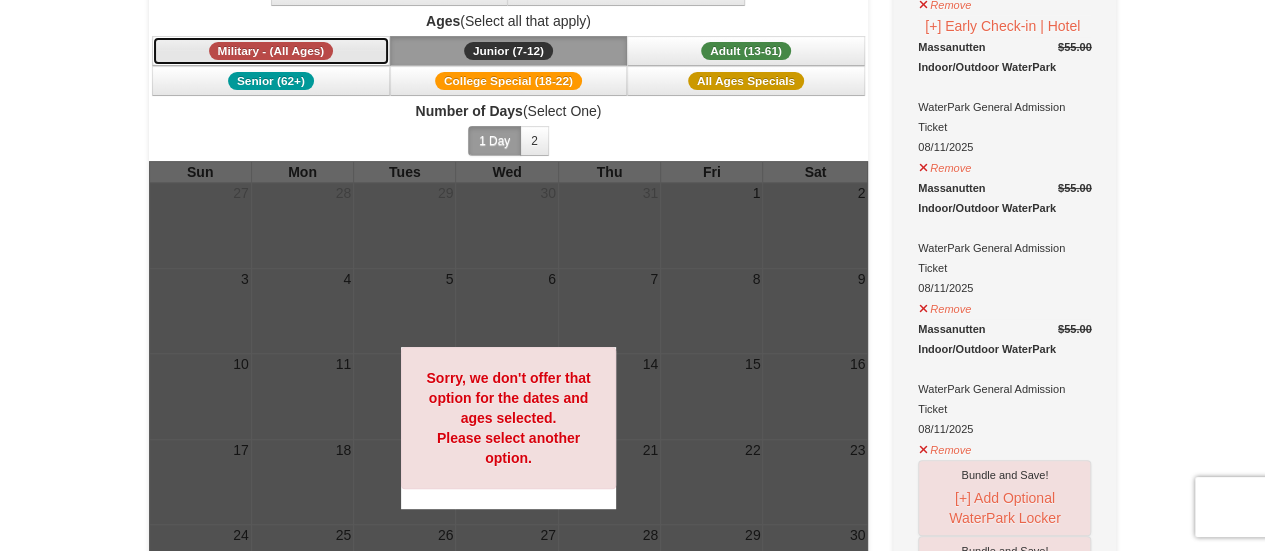 click on "Military - (All Ages)" at bounding box center (271, 51) 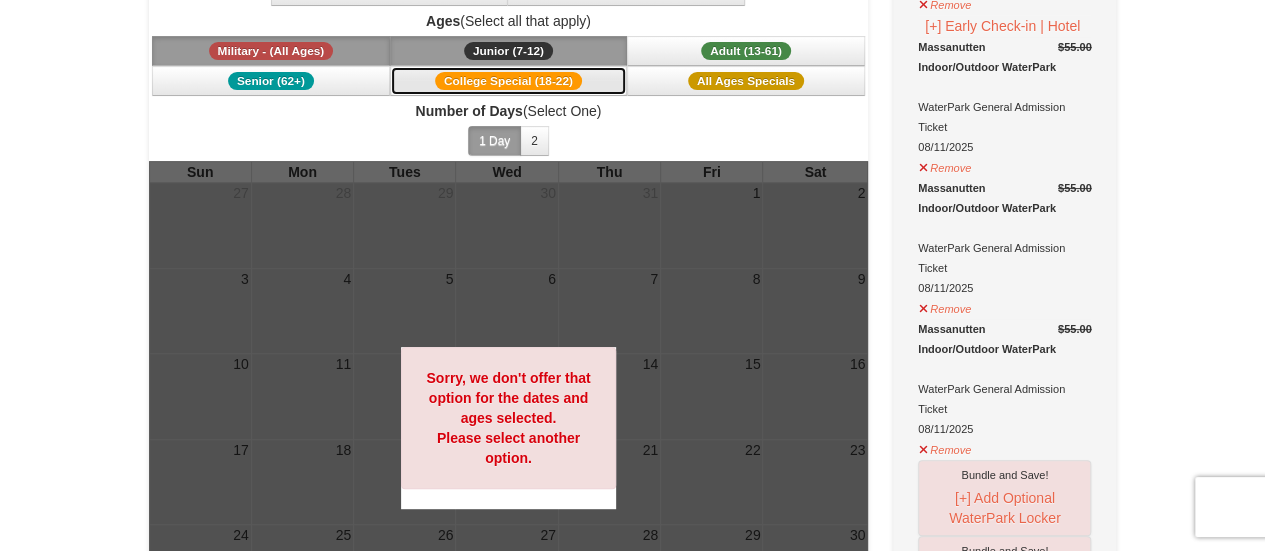 click on "College Special (18-22)" at bounding box center [509, 81] 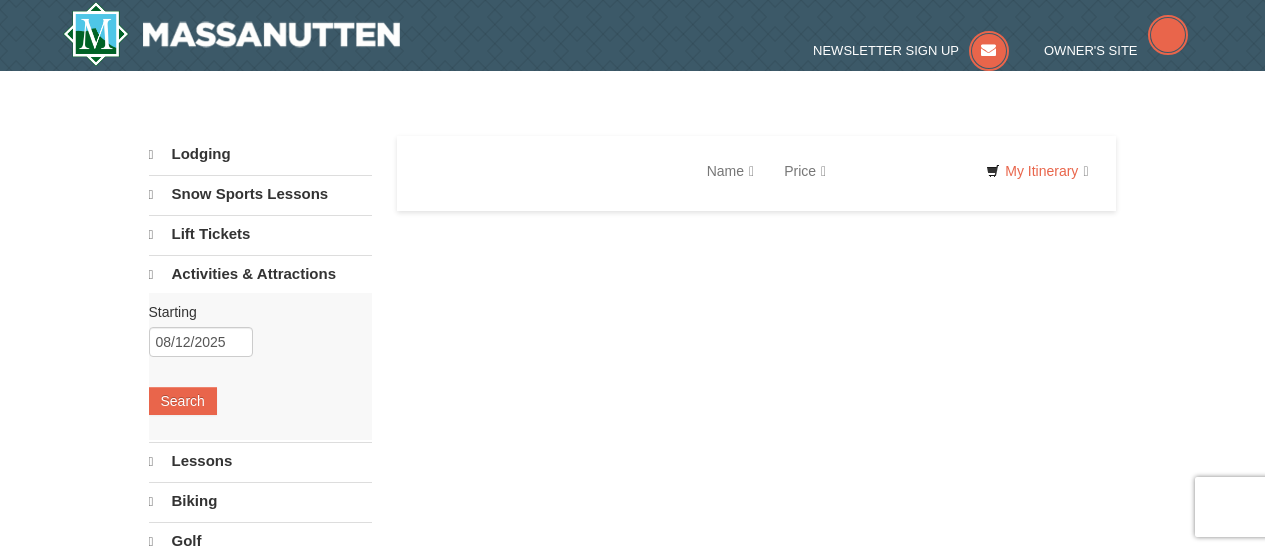 scroll, scrollTop: 0, scrollLeft: 0, axis: both 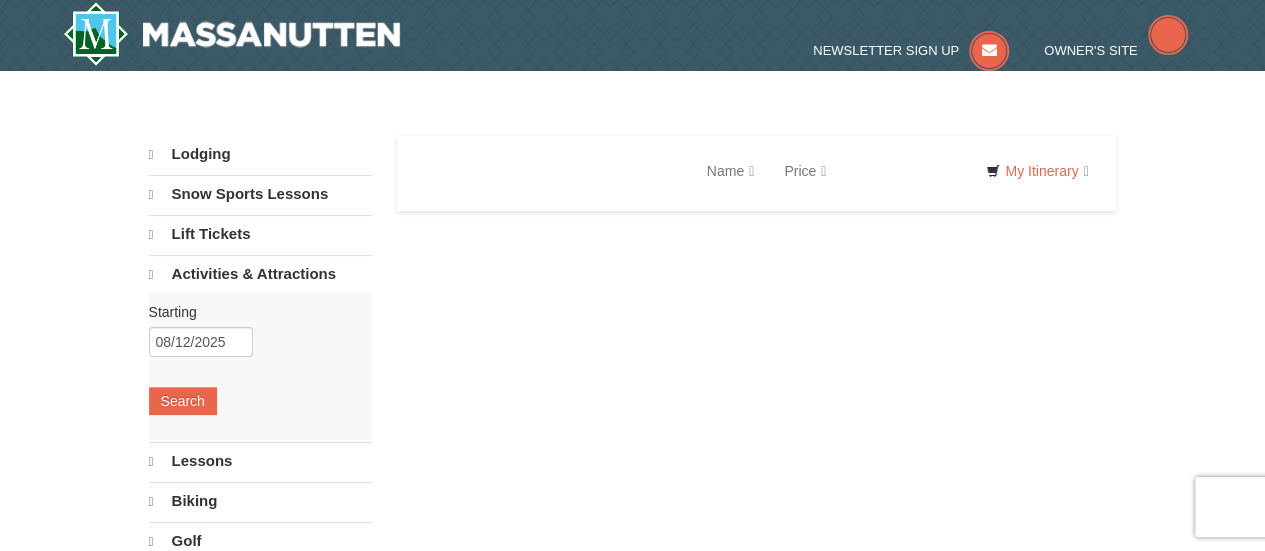 select on "8" 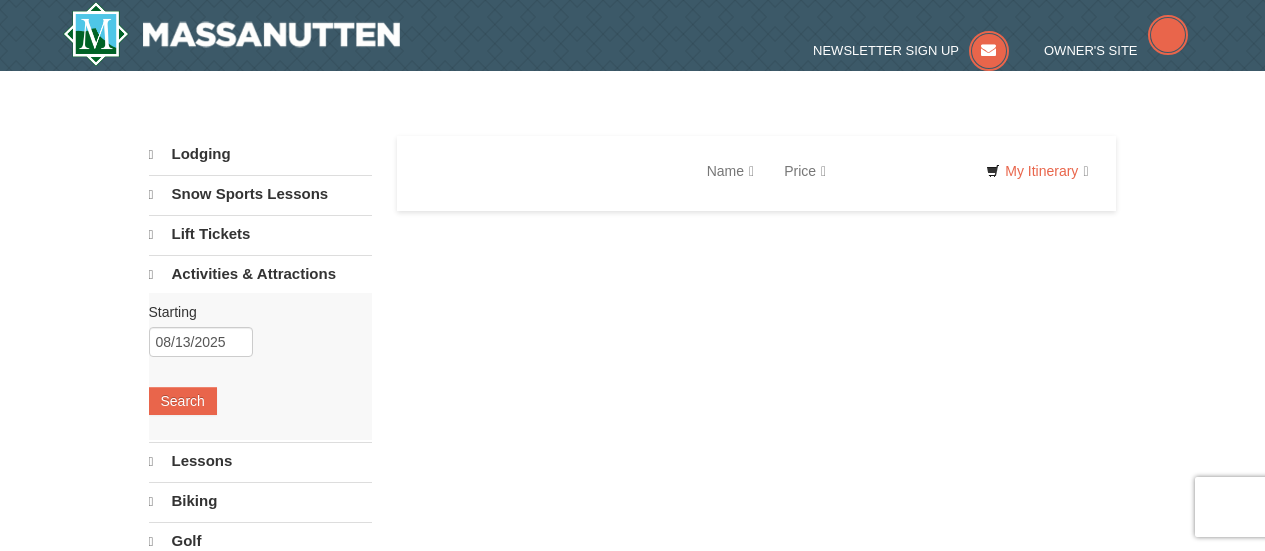 scroll, scrollTop: 0, scrollLeft: 0, axis: both 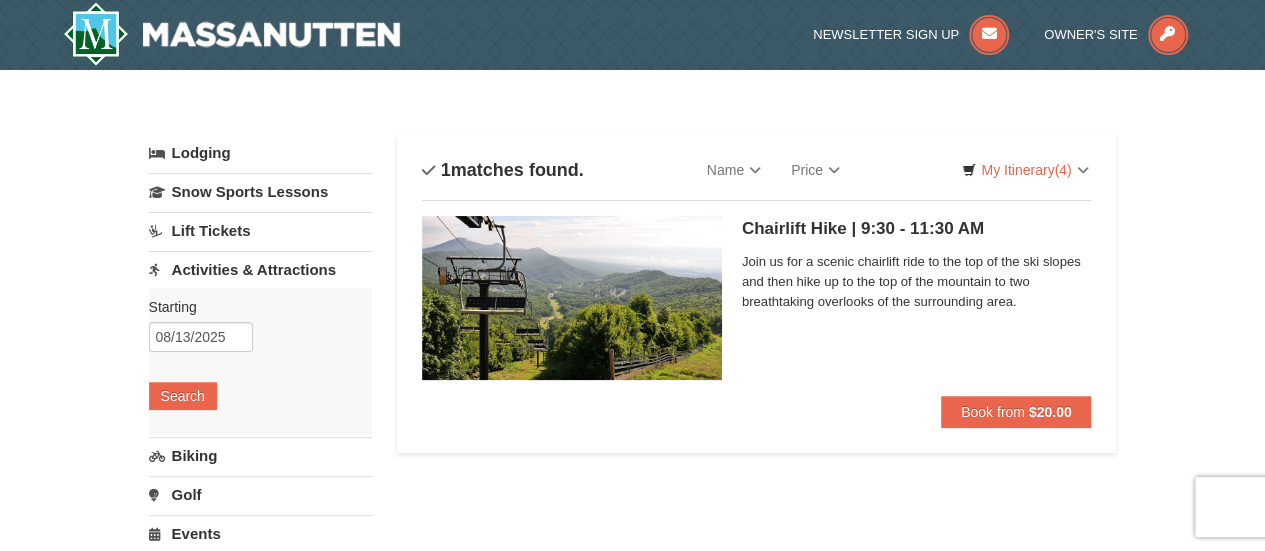 click on "Lift Tickets" at bounding box center [260, 230] 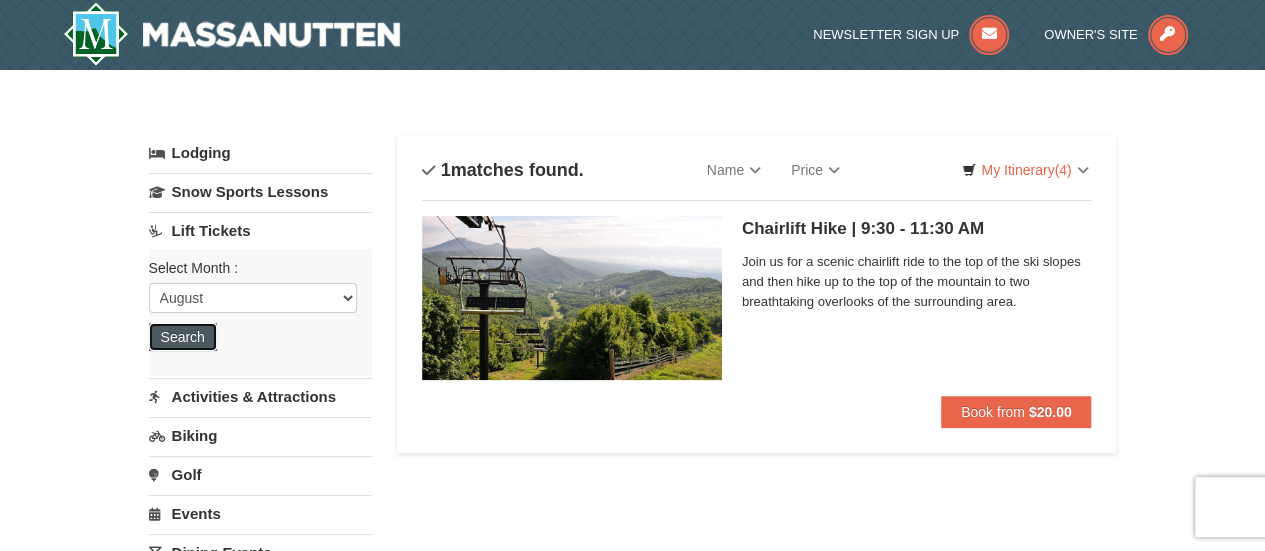 click on "Search" at bounding box center (183, 337) 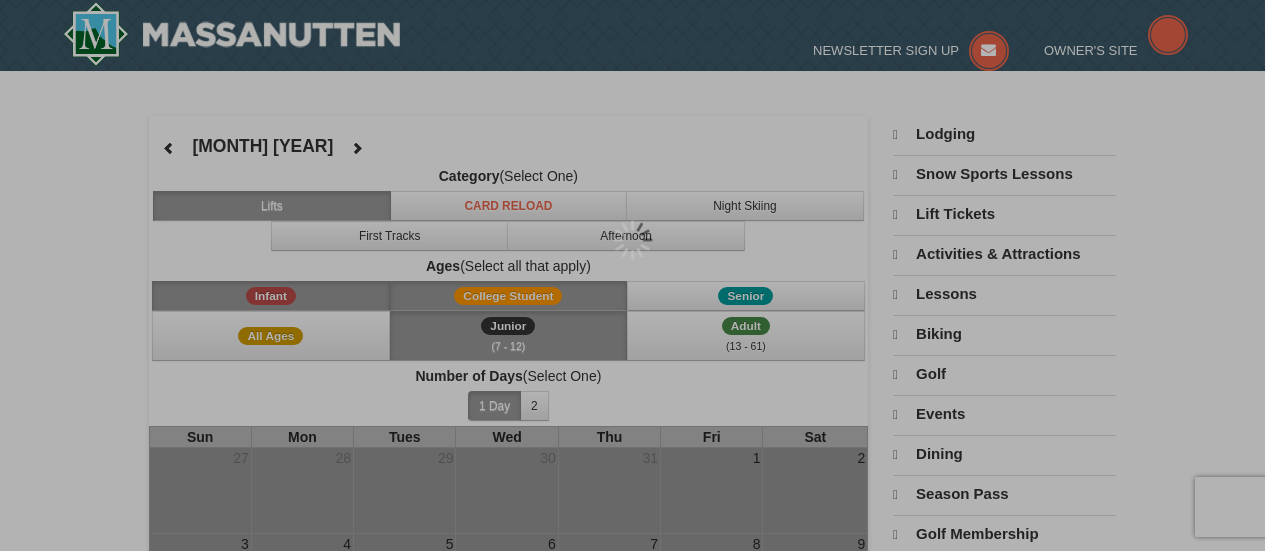 scroll, scrollTop: 0, scrollLeft: 0, axis: both 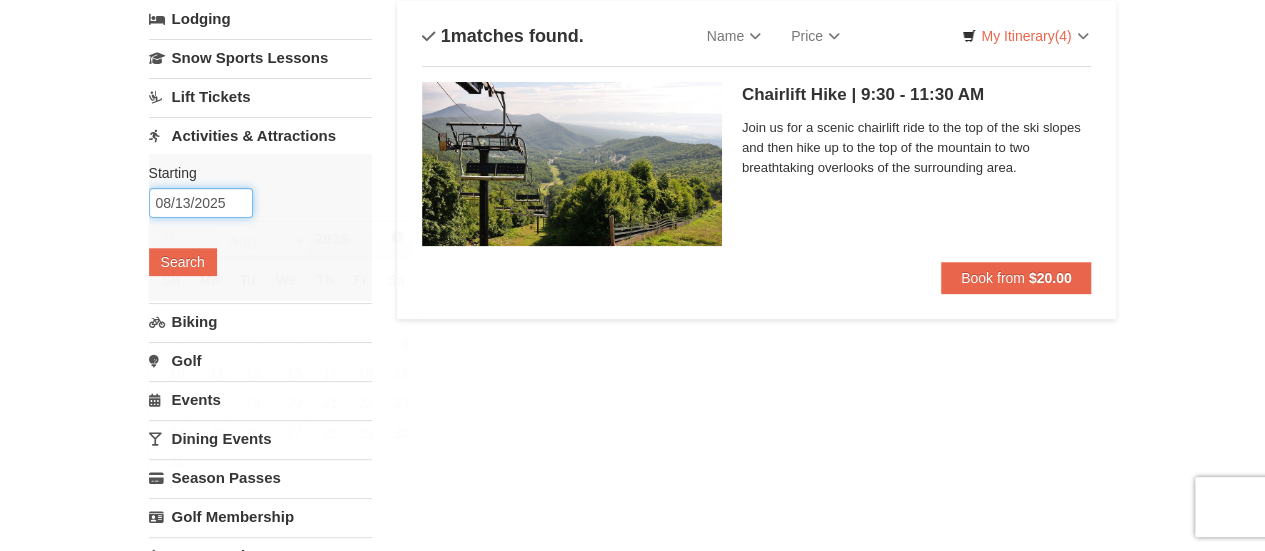 click on "08/13/2025" at bounding box center [201, 203] 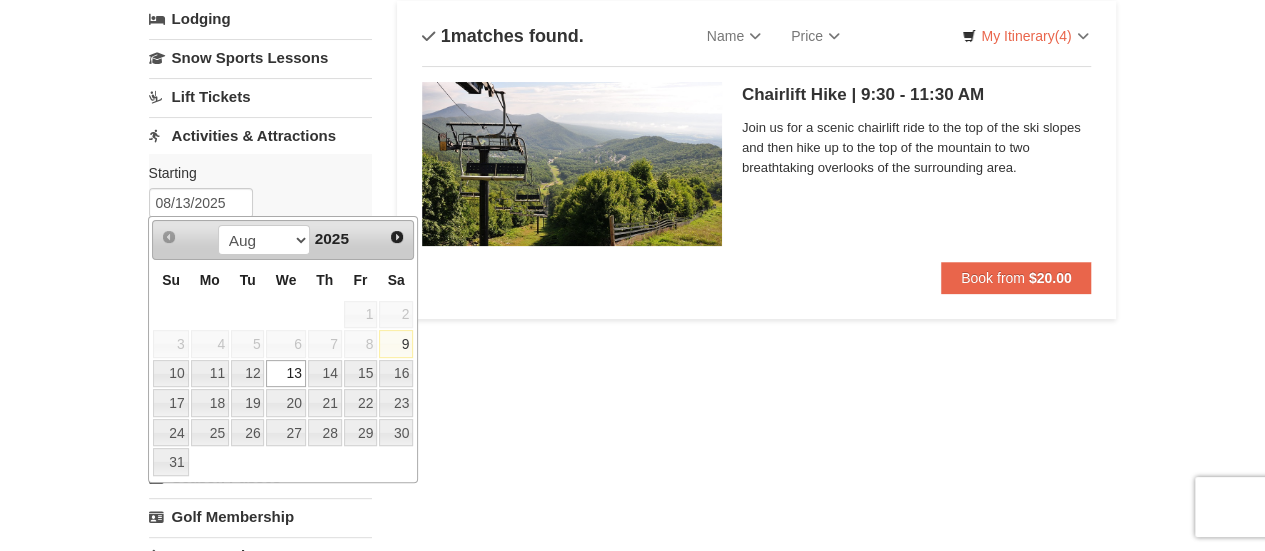 click on "13" at bounding box center [285, 374] 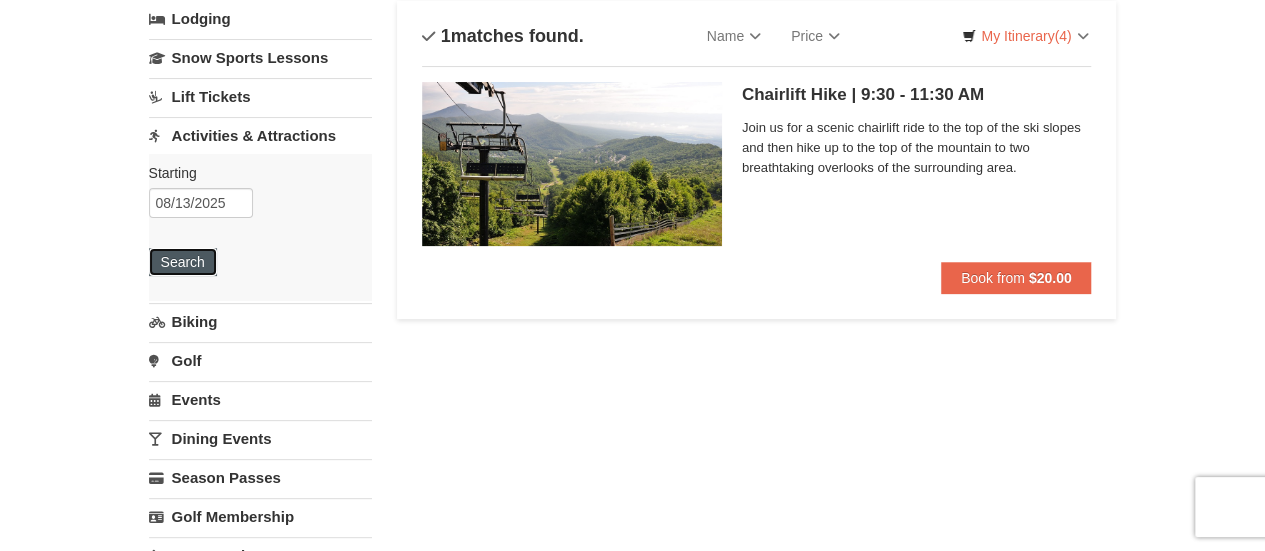 click on "Search" at bounding box center (183, 262) 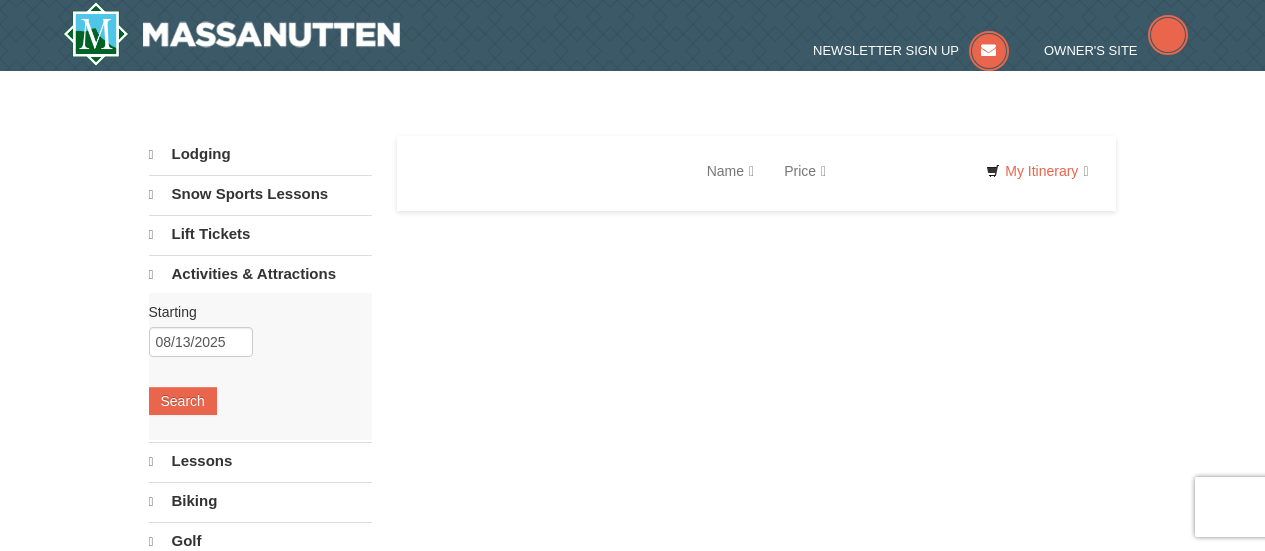 scroll, scrollTop: 0, scrollLeft: 0, axis: both 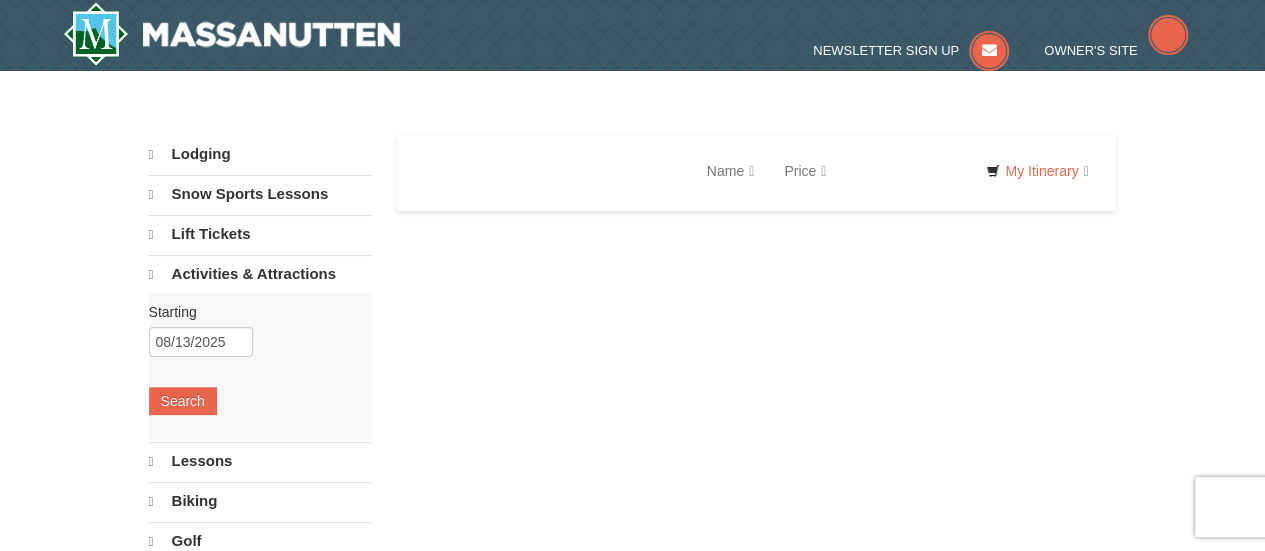 select on "8" 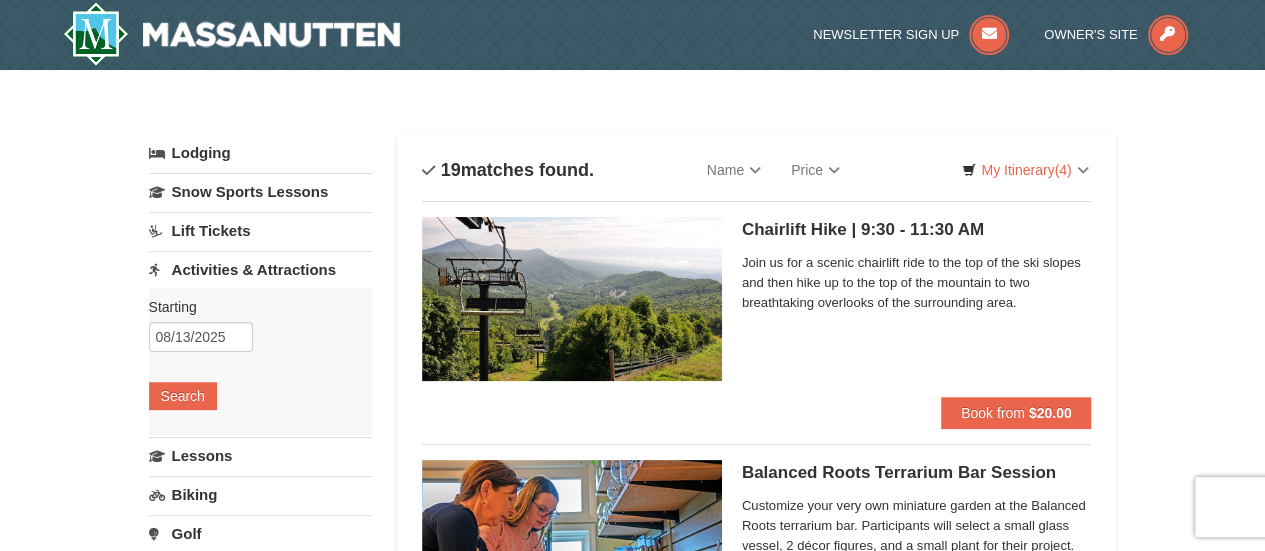 scroll, scrollTop: 0, scrollLeft: 0, axis: both 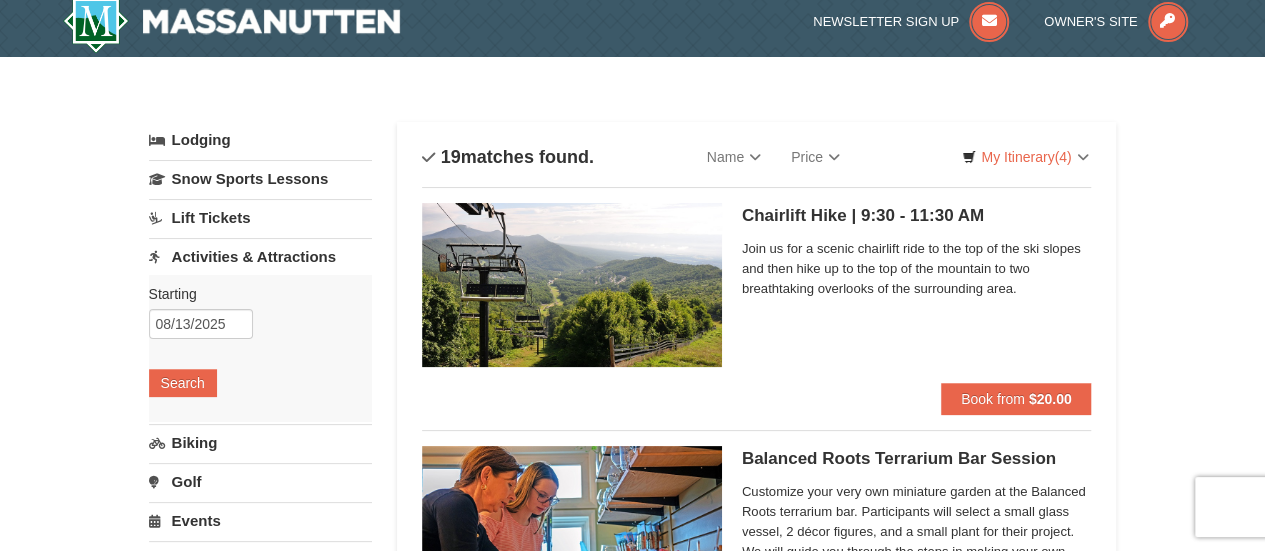 click on "Chairlift Hike | 9:30 - 11:30 AM  Massanutten Scenic Chairlift Rides
Join us for a scenic chairlift ride to the top of the ski slopes and then hike up to the top of the mountain to two breathtaking overlooks of the surrounding area." at bounding box center (757, 293) 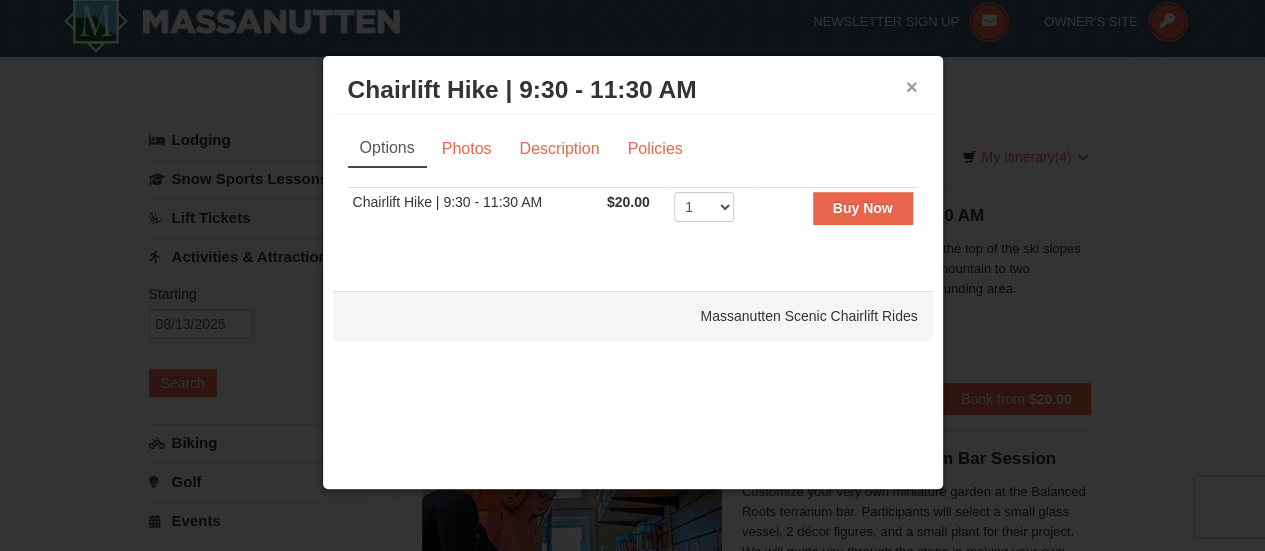 click on "×" at bounding box center [912, 87] 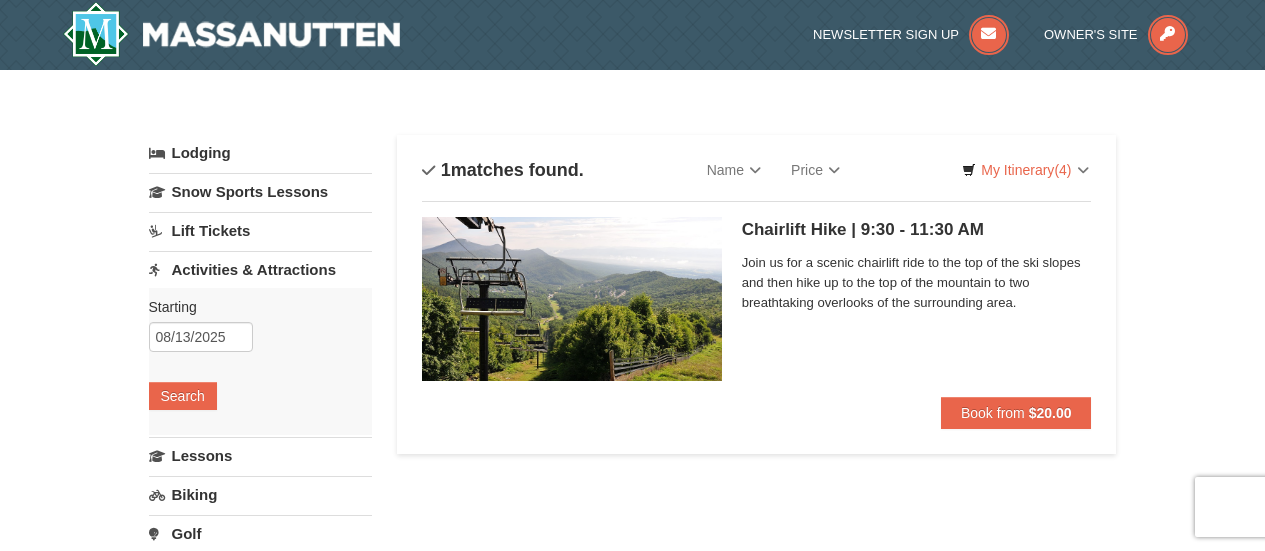 scroll, scrollTop: 0, scrollLeft: 0, axis: both 